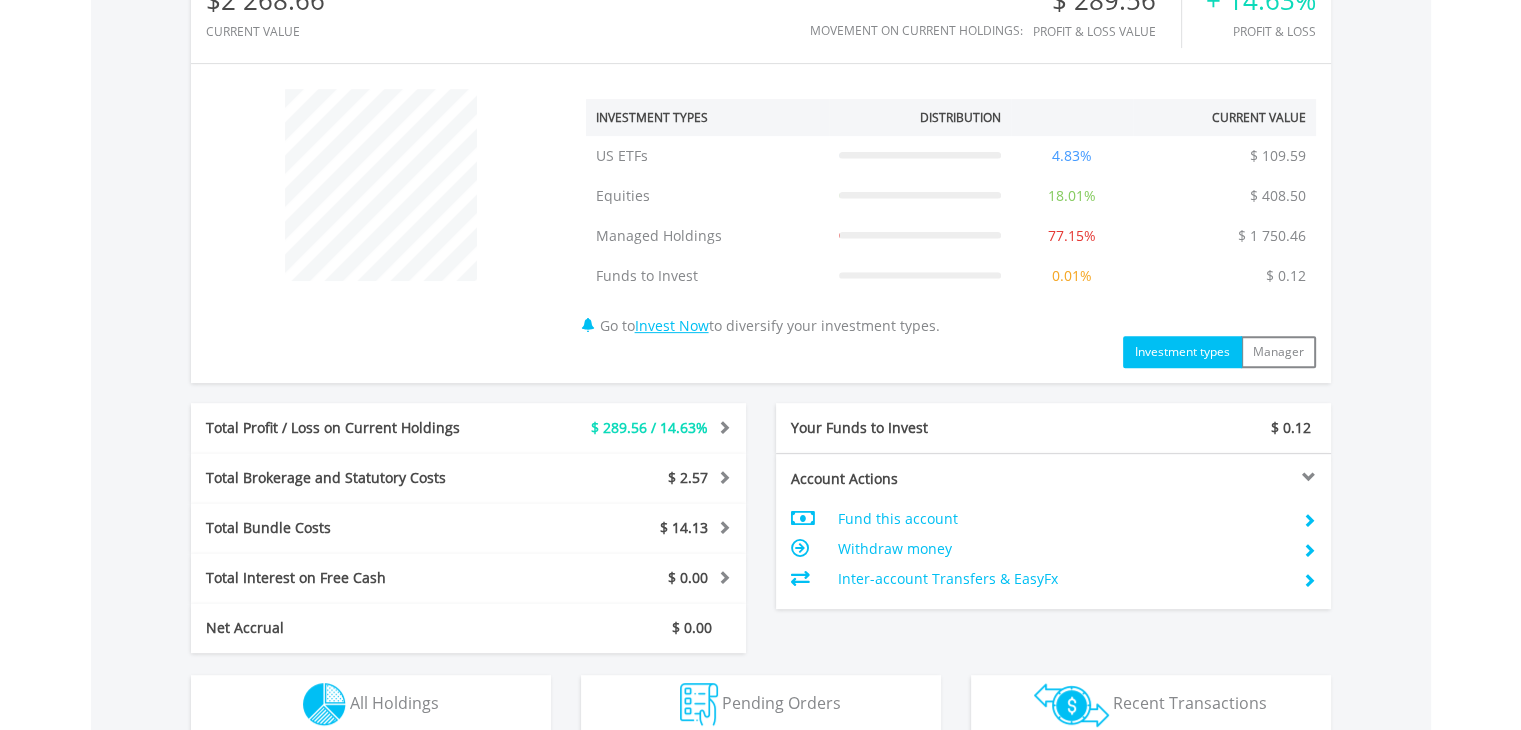 scroll, scrollTop: 1040, scrollLeft: 0, axis: vertical 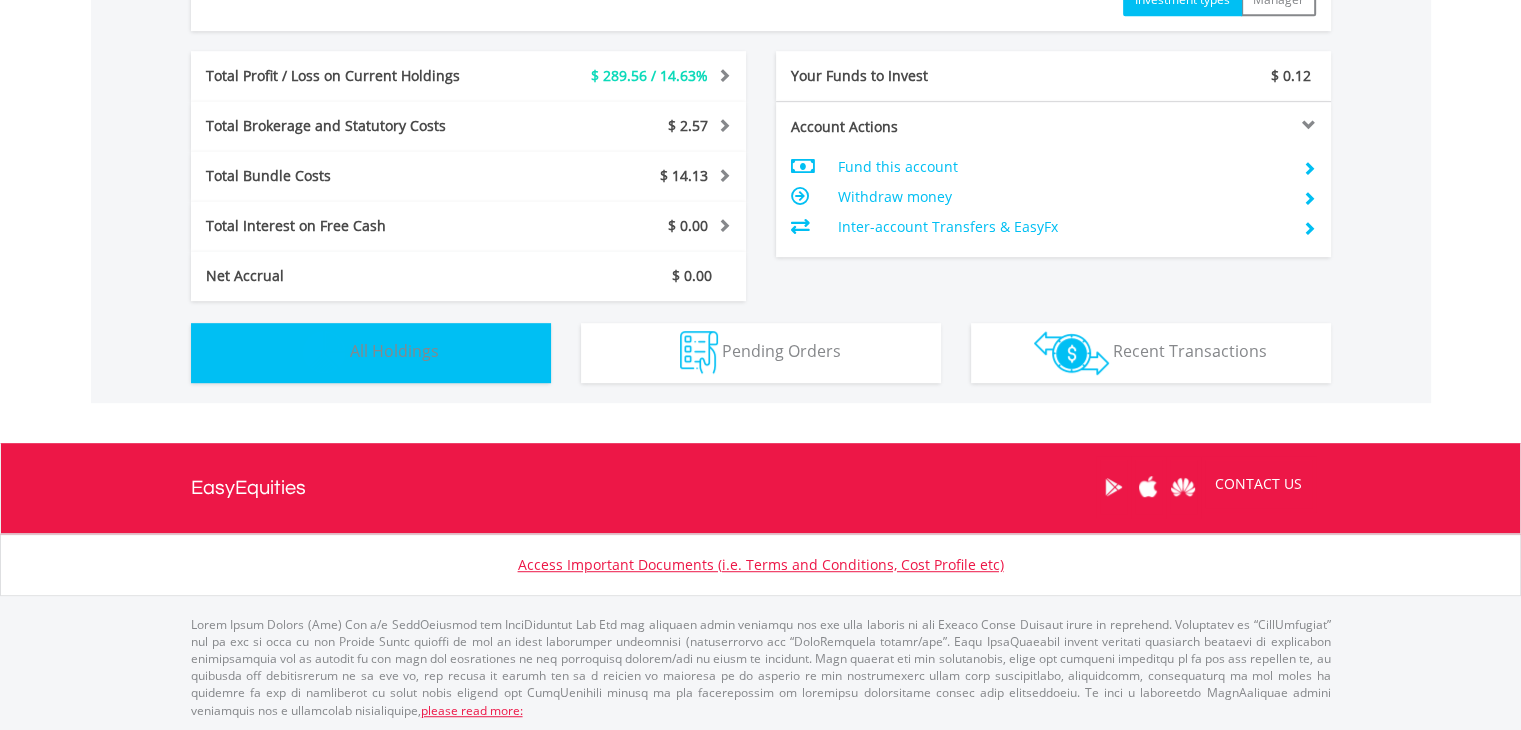click on "Holdings
All Holdings" at bounding box center [371, 353] 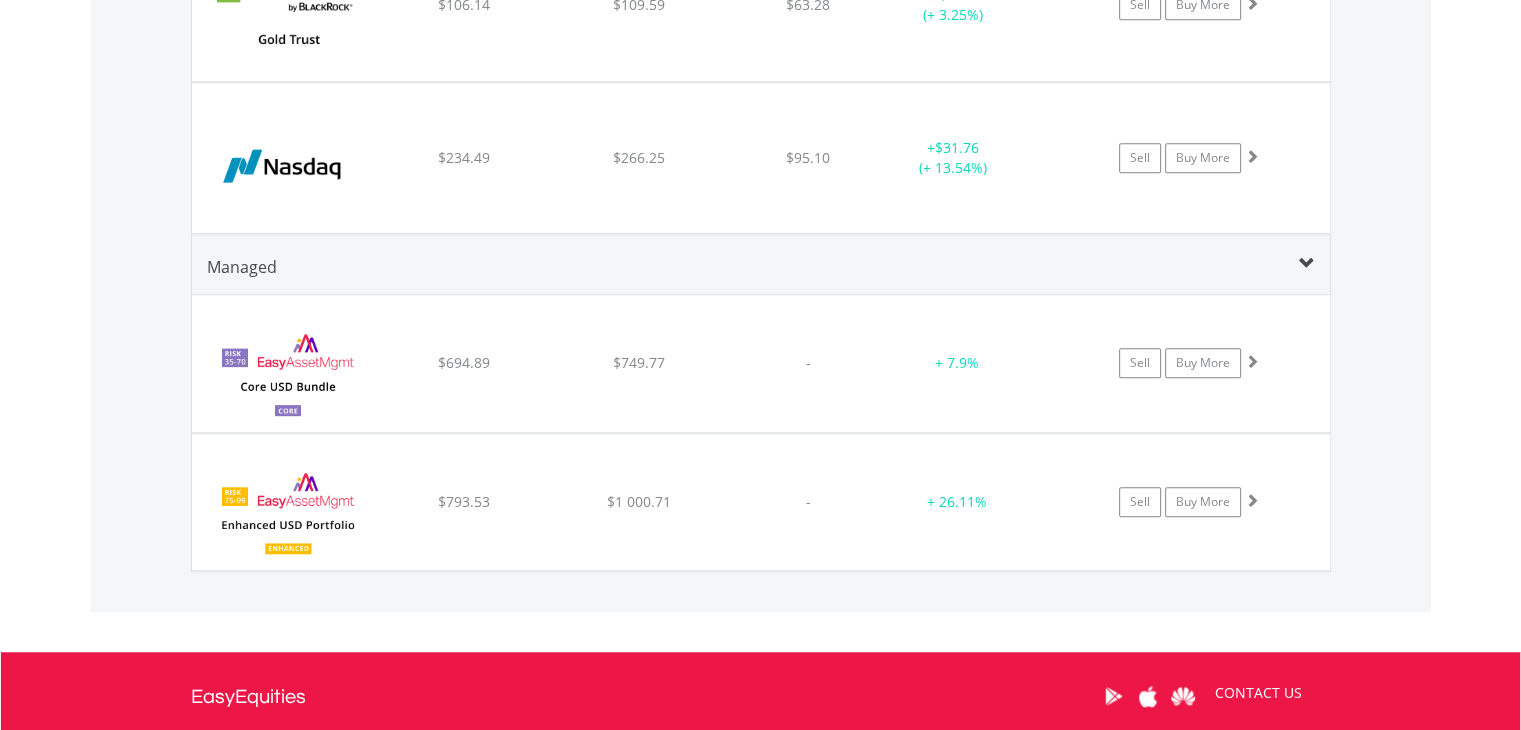 scroll, scrollTop: 1809, scrollLeft: 0, axis: vertical 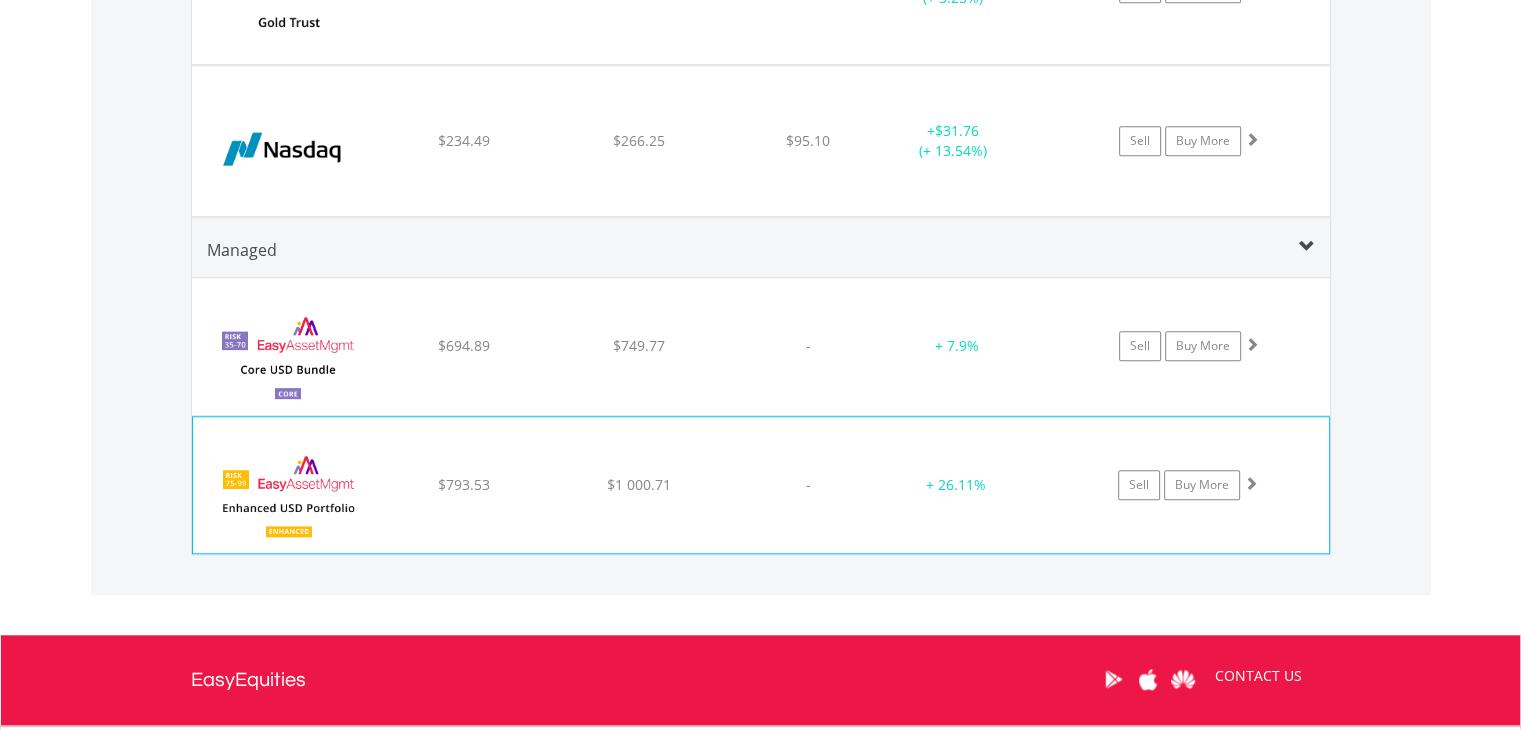 click on "EasyAssetManagement Enhanced USD Bundle
$793.53
$1 000.71
-
+ 26.11%
Sell
Buy More" at bounding box center (761, 346) 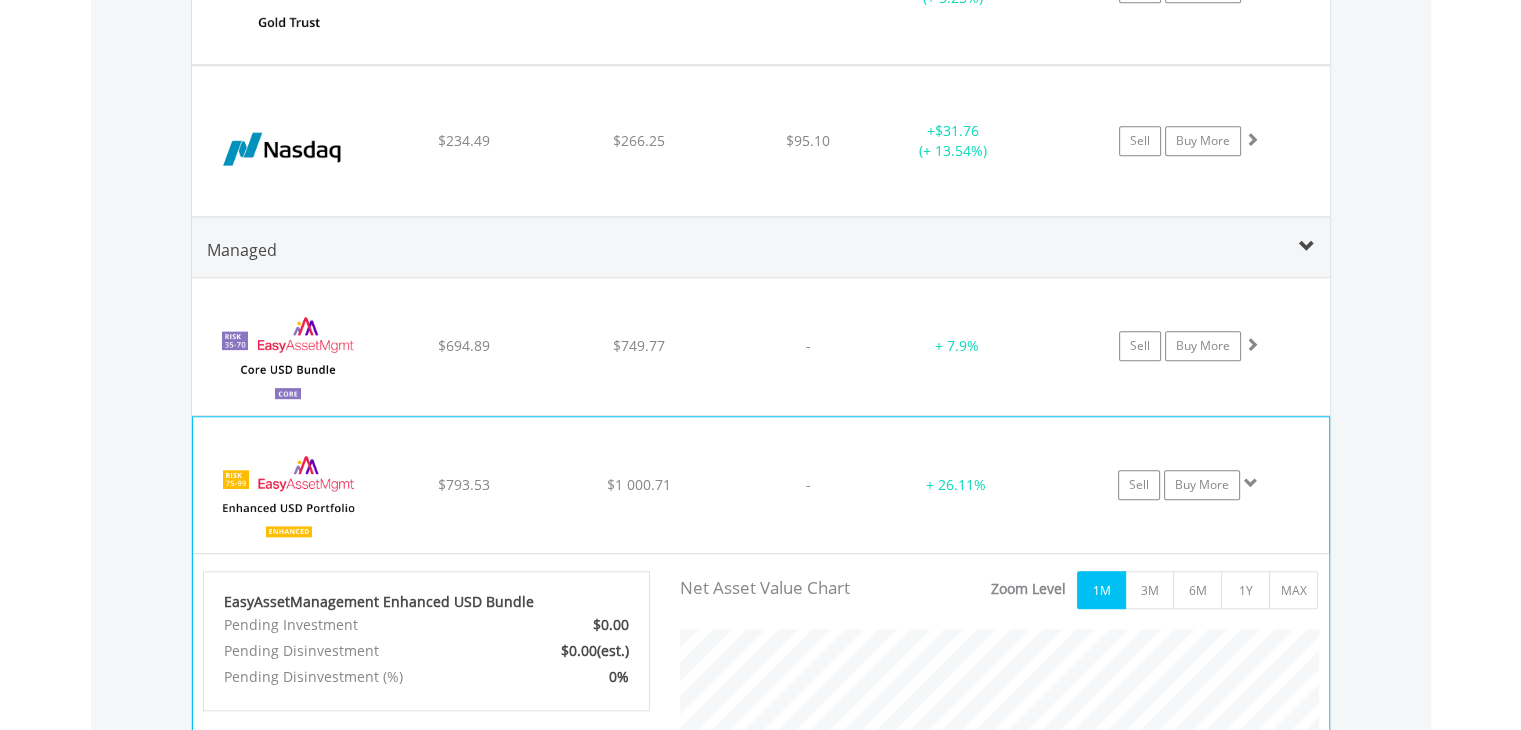 scroll, scrollTop: 999592, scrollLeft: 999331, axis: both 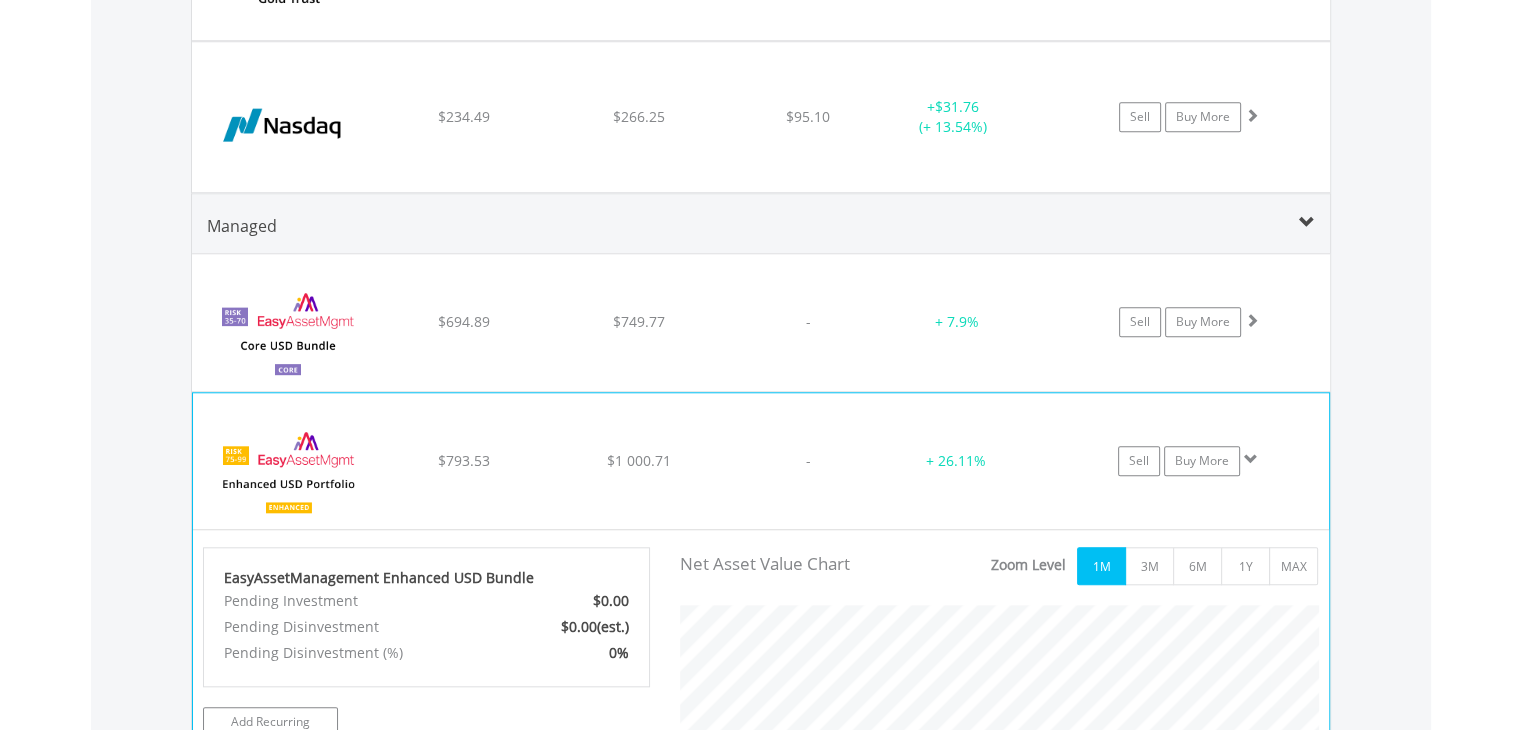 click on "$793.53" at bounding box center [463, 321] 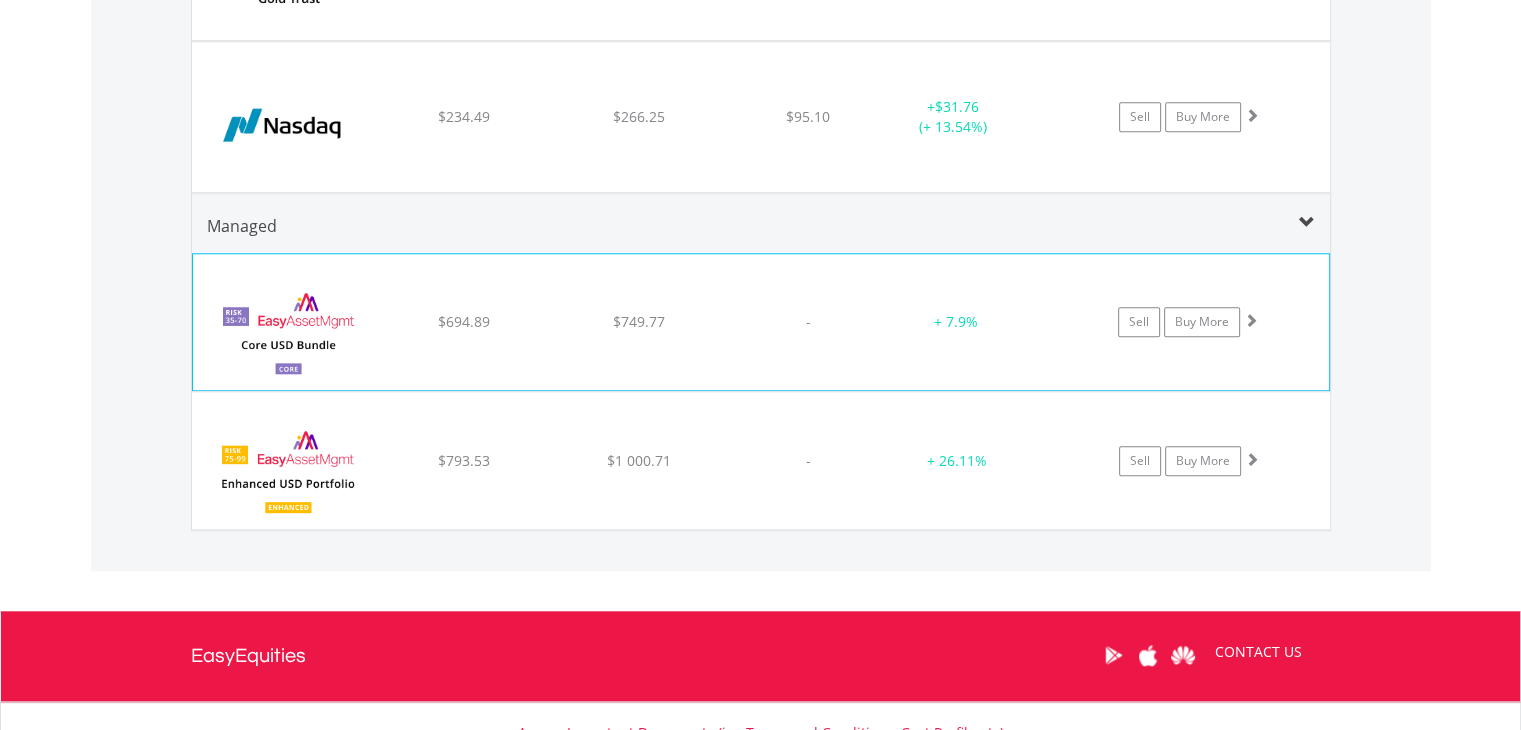 click on "﻿
EasyAssetManagement Core USD Bundle
$694.89
$749.77
-
+ 7.9%
Sell
Buy More" at bounding box center [761, 322] 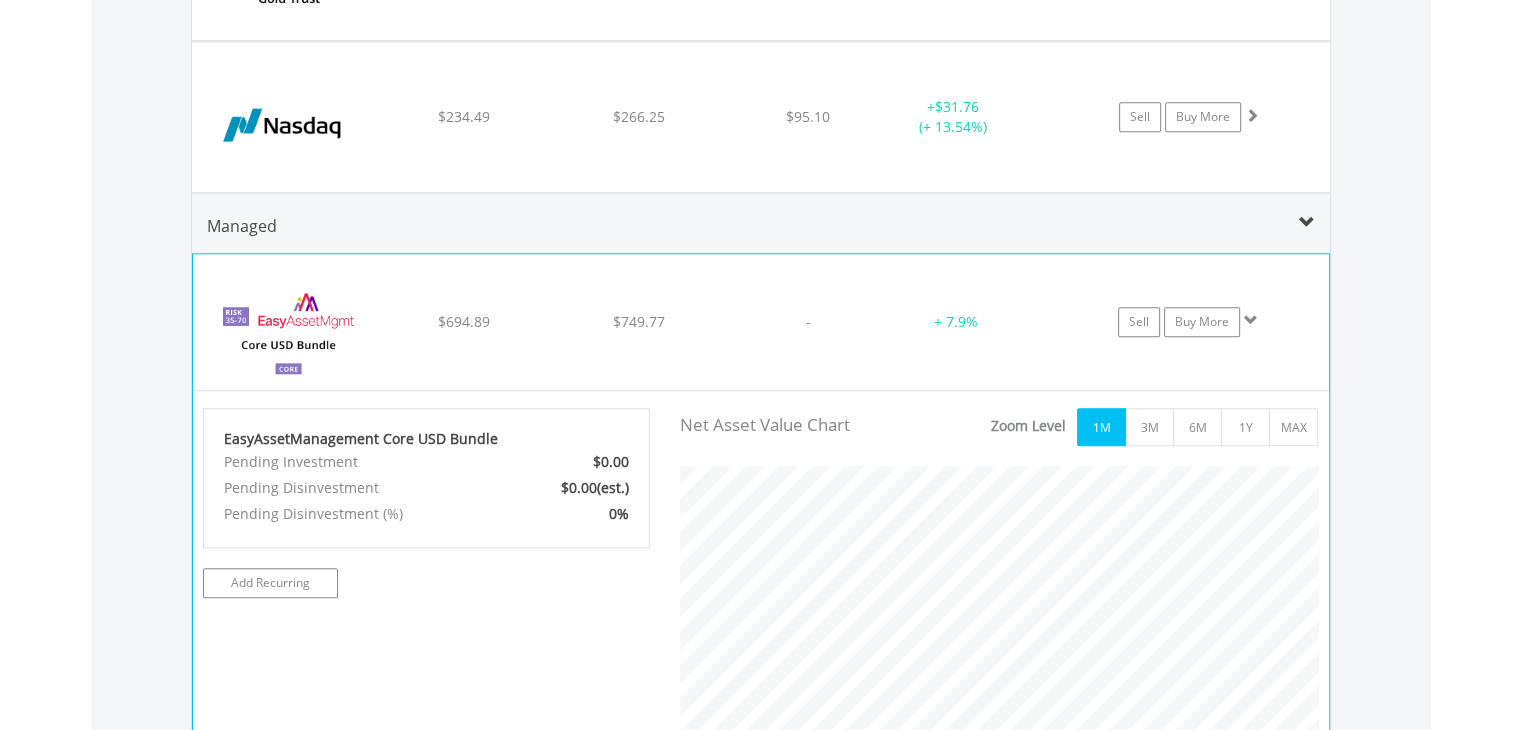scroll, scrollTop: 999592, scrollLeft: 999331, axis: both 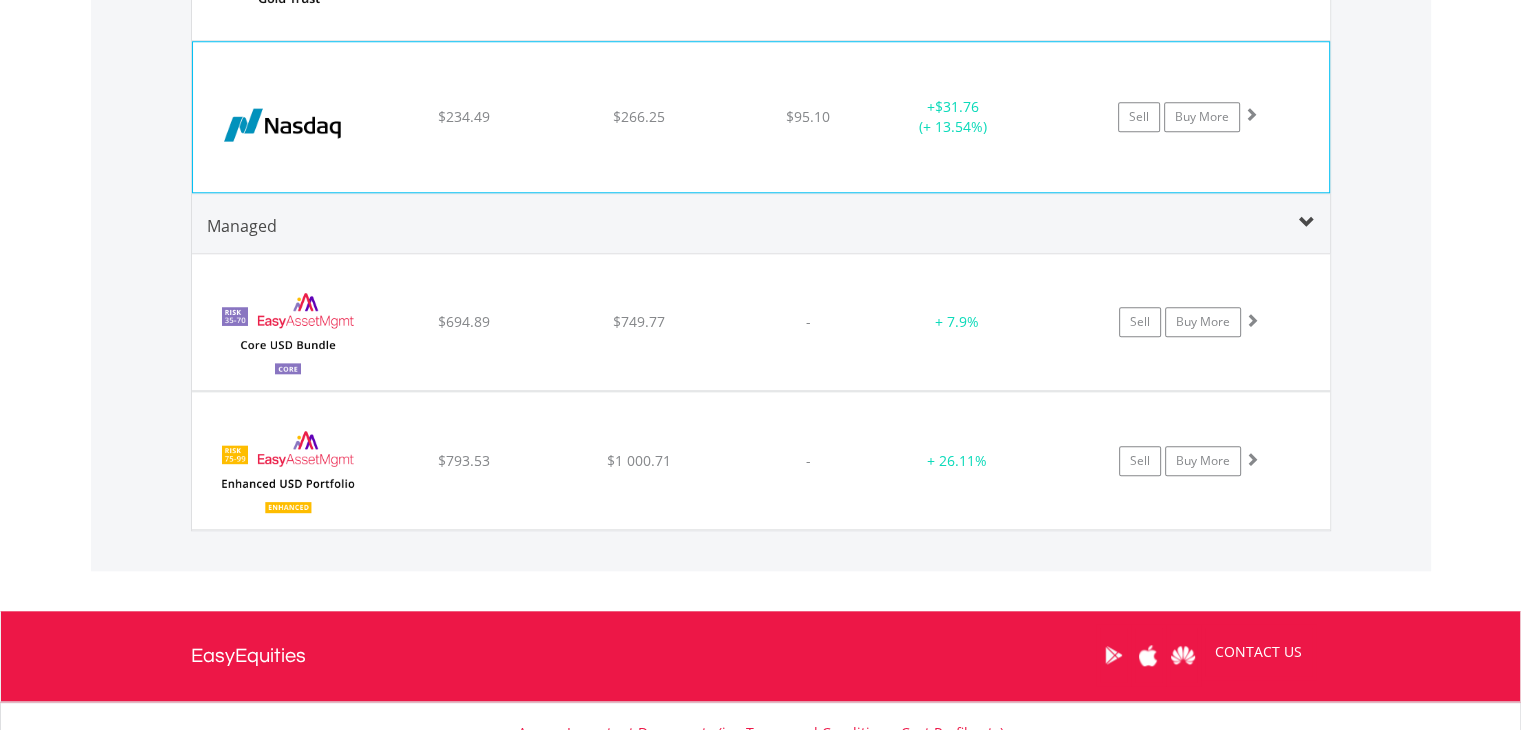 click on "$234.49" at bounding box center (463, -183) 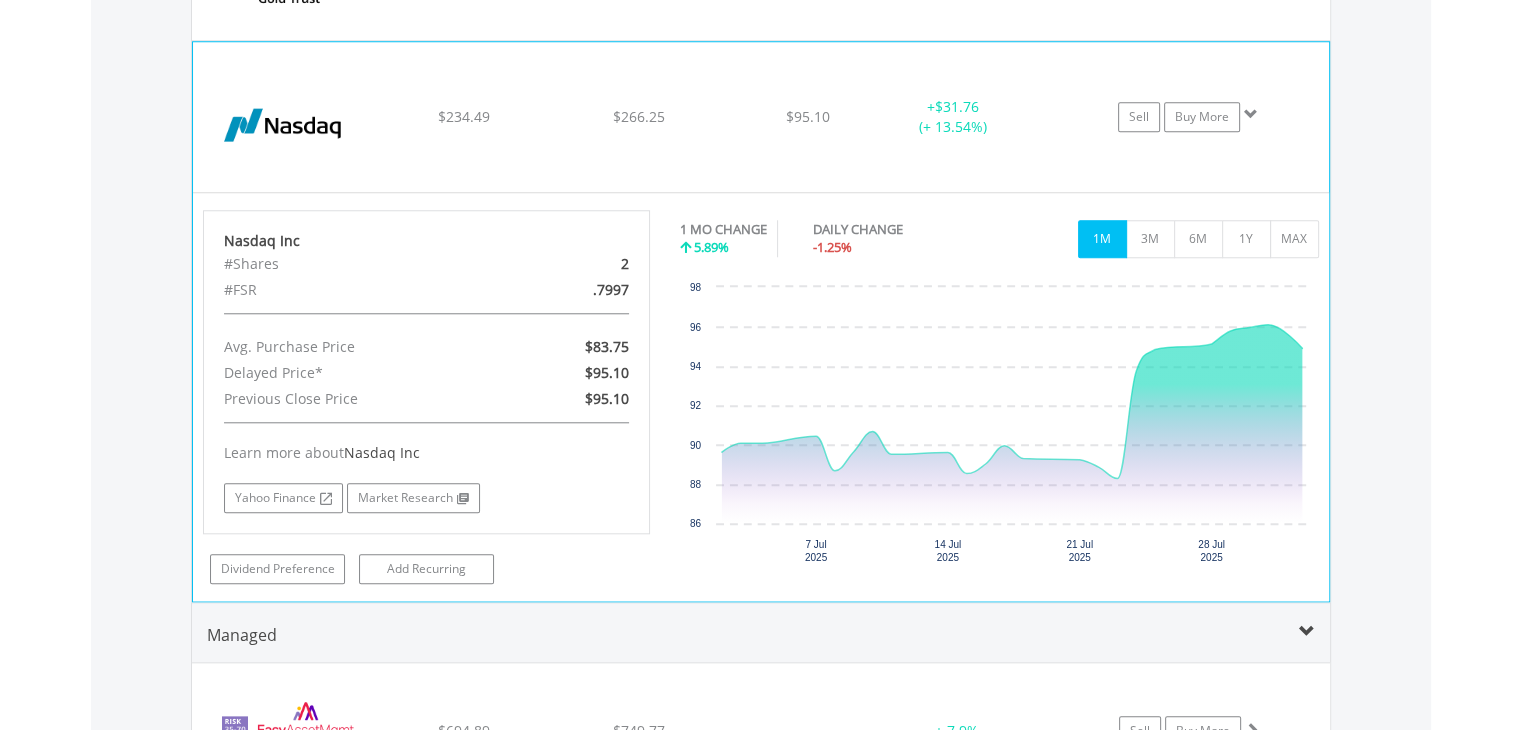 click on "$234.49" at bounding box center (463, -183) 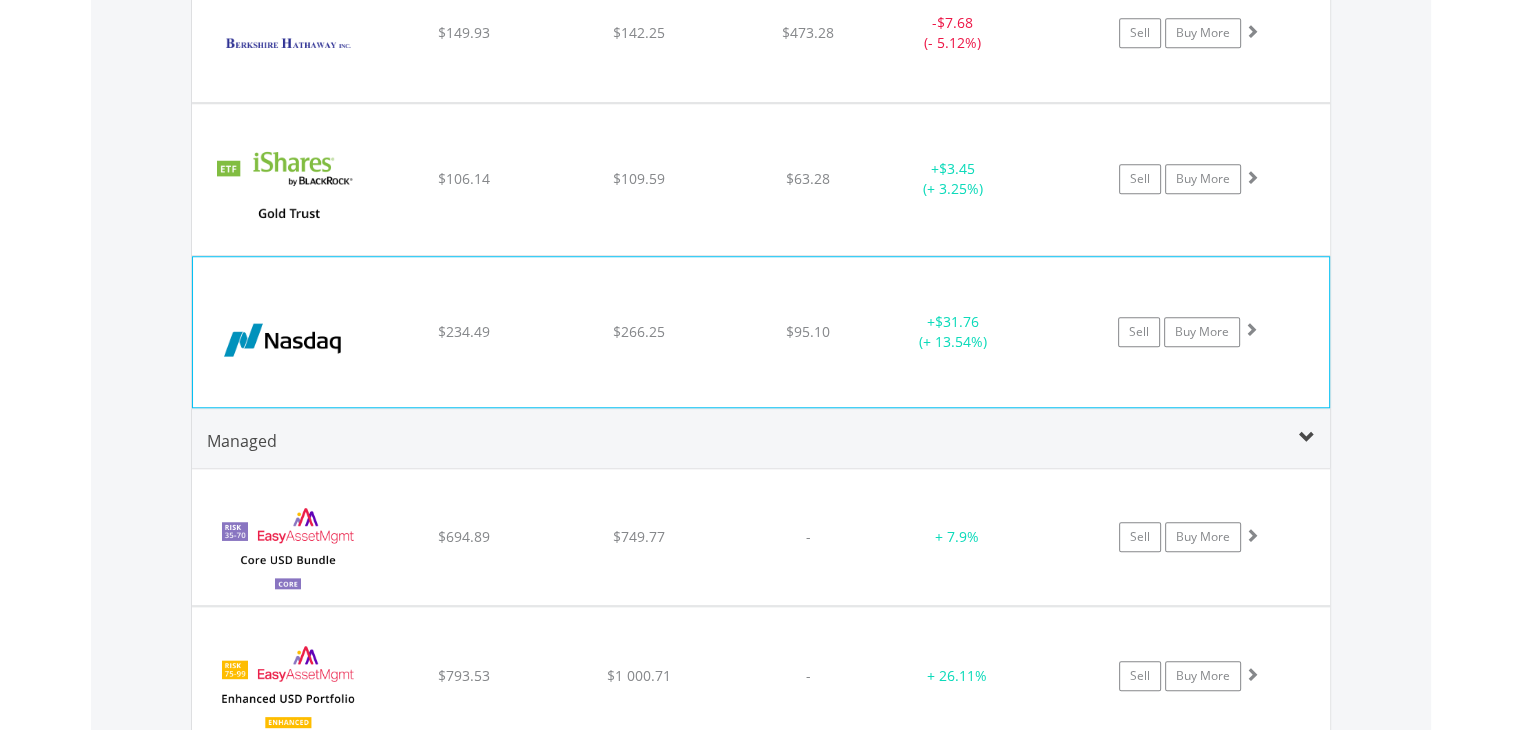 scroll, scrollTop: 1617, scrollLeft: 0, axis: vertical 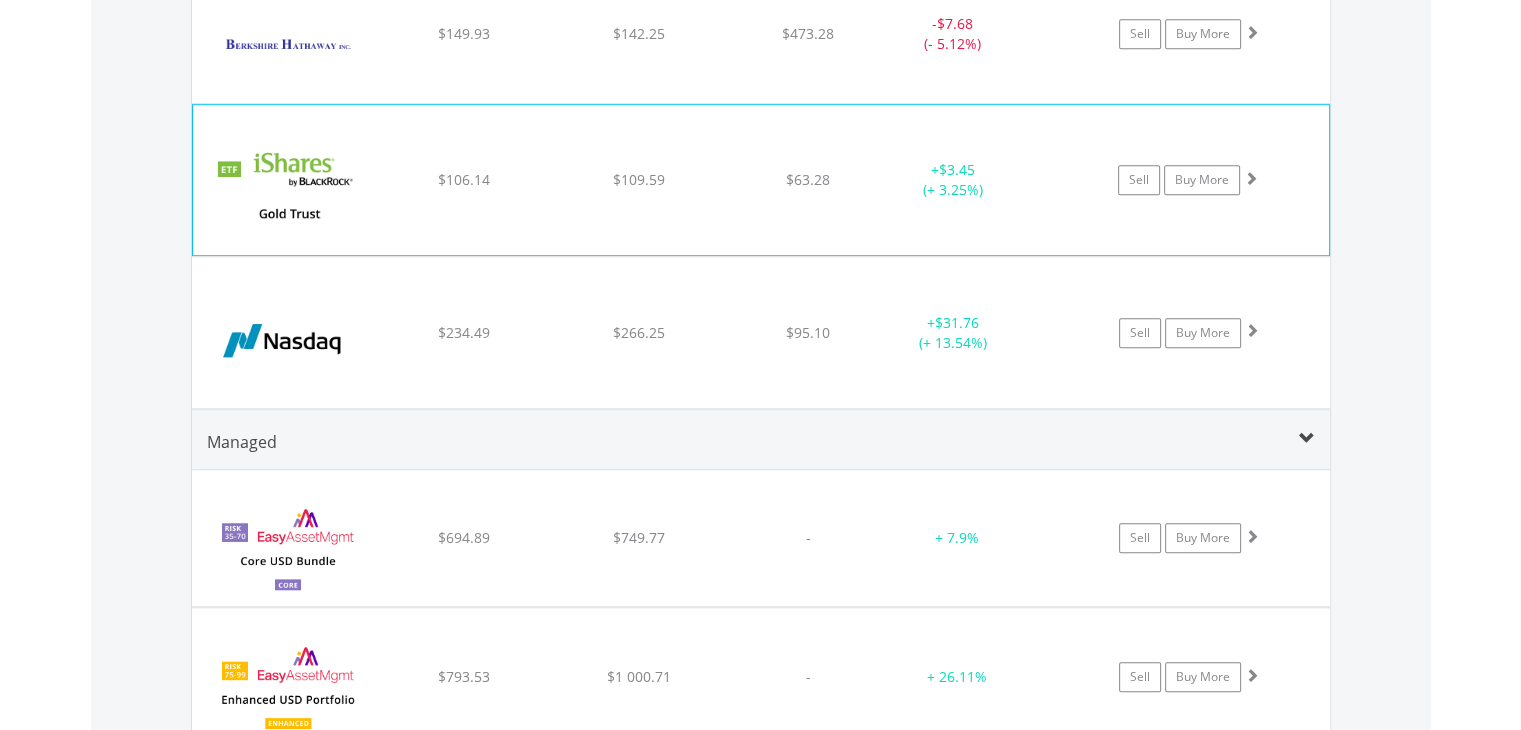 click on "﻿
Ishares Gold Trust ETF
$106.14
$109.59
$63.28
+  $3.45 (+ 3.25%)
Sell
Buy More" at bounding box center [761, 34] 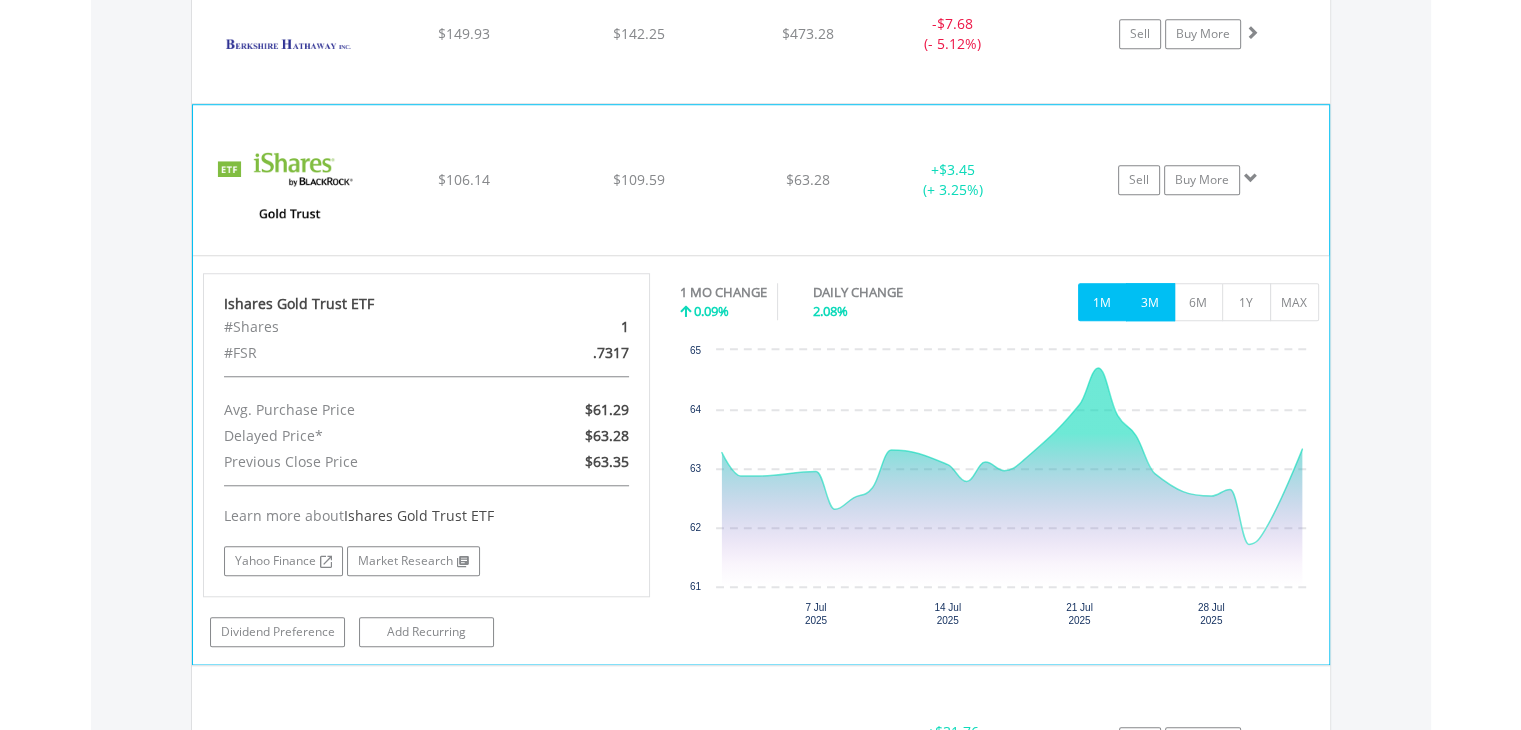 click on "3M" at bounding box center (1150, 302) 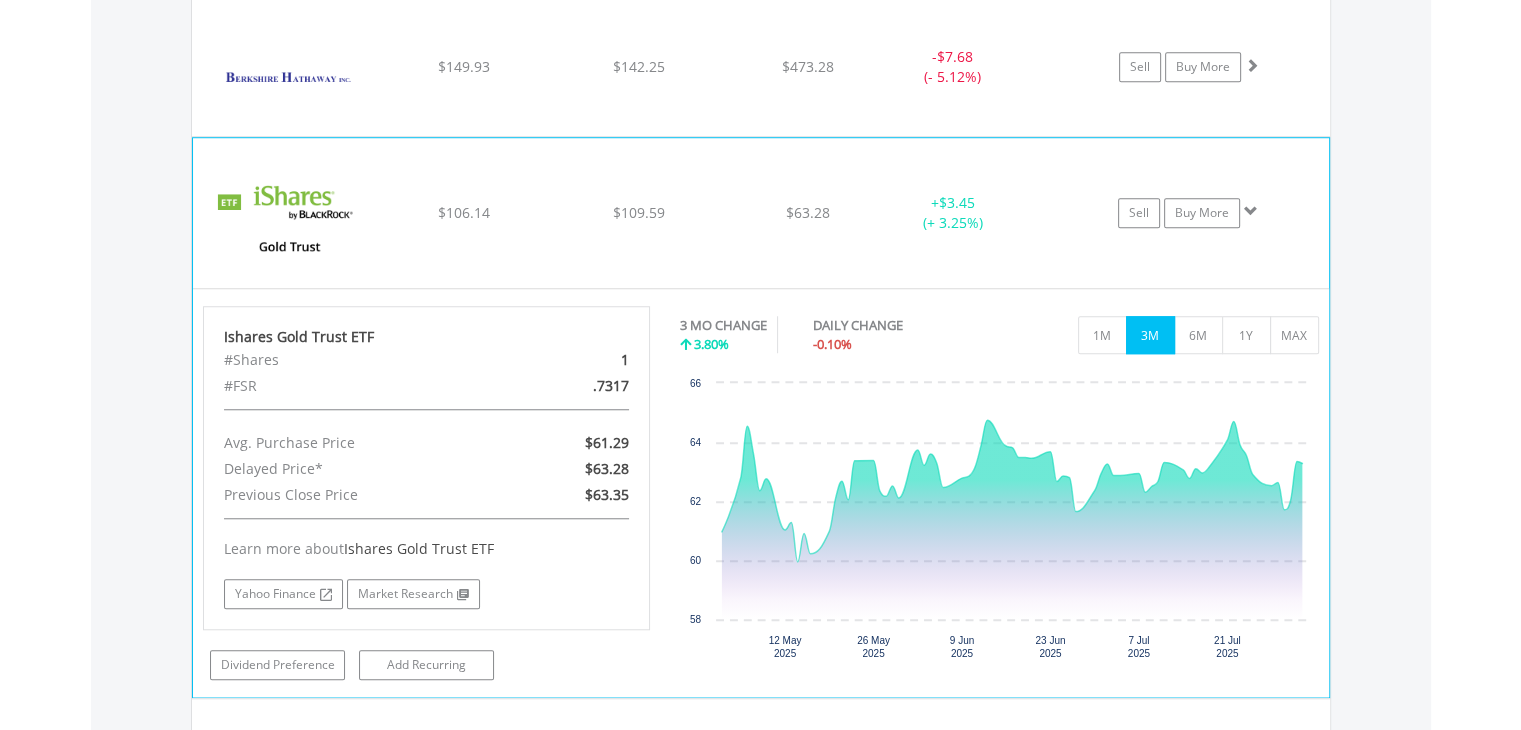 scroll, scrollTop: 1597, scrollLeft: 0, axis: vertical 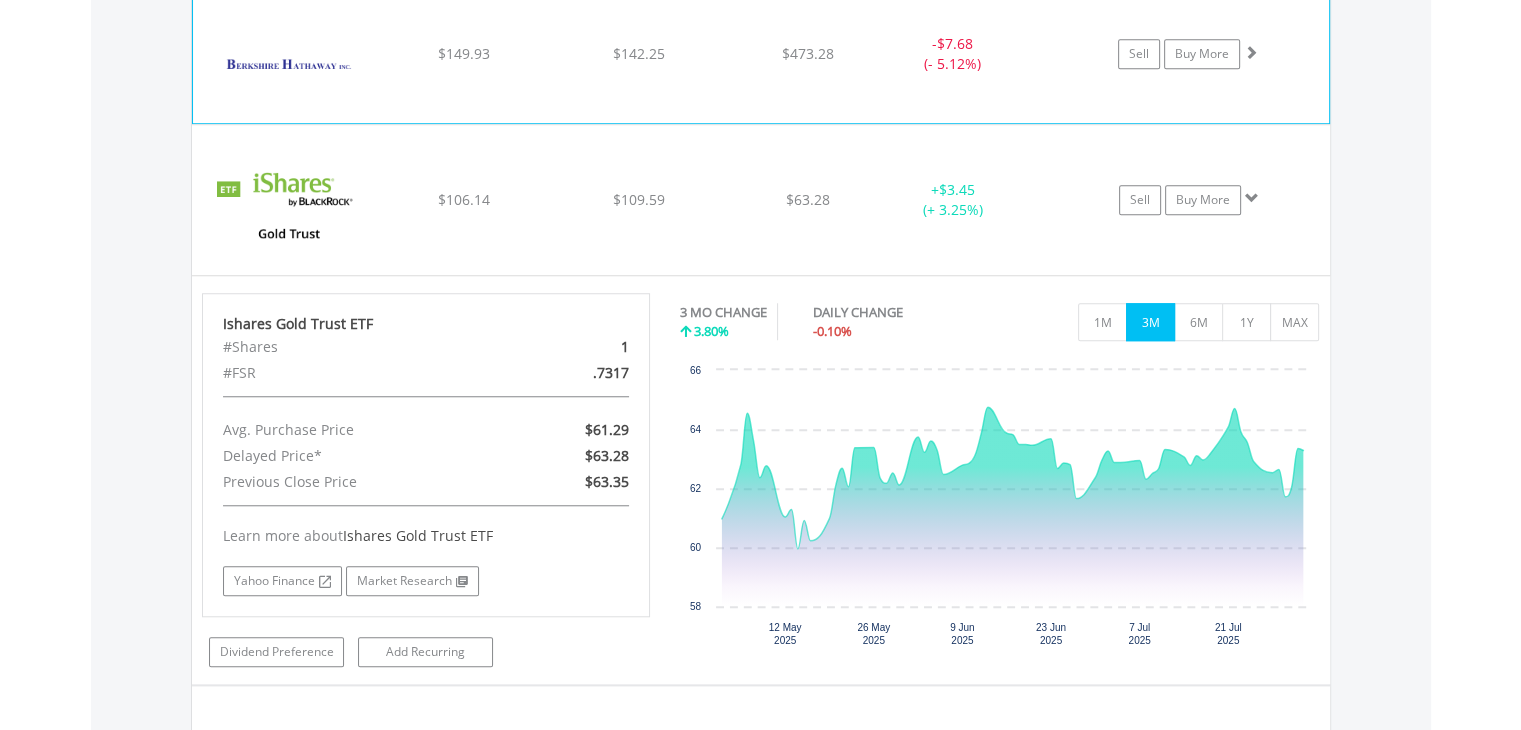 click on "-  $7.68 (- 5.12%)" at bounding box center (952, 54) 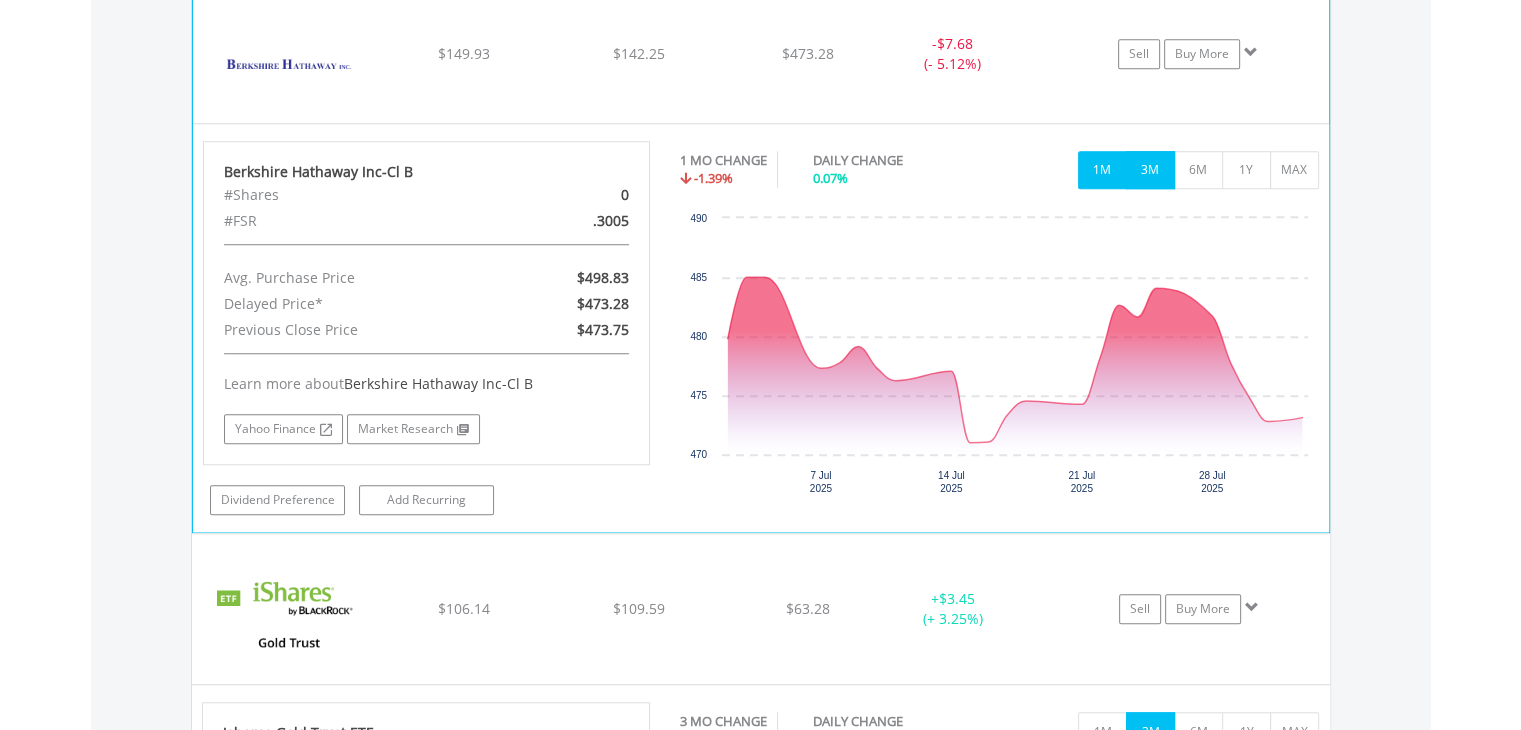 click on "3M" at bounding box center [1150, 170] 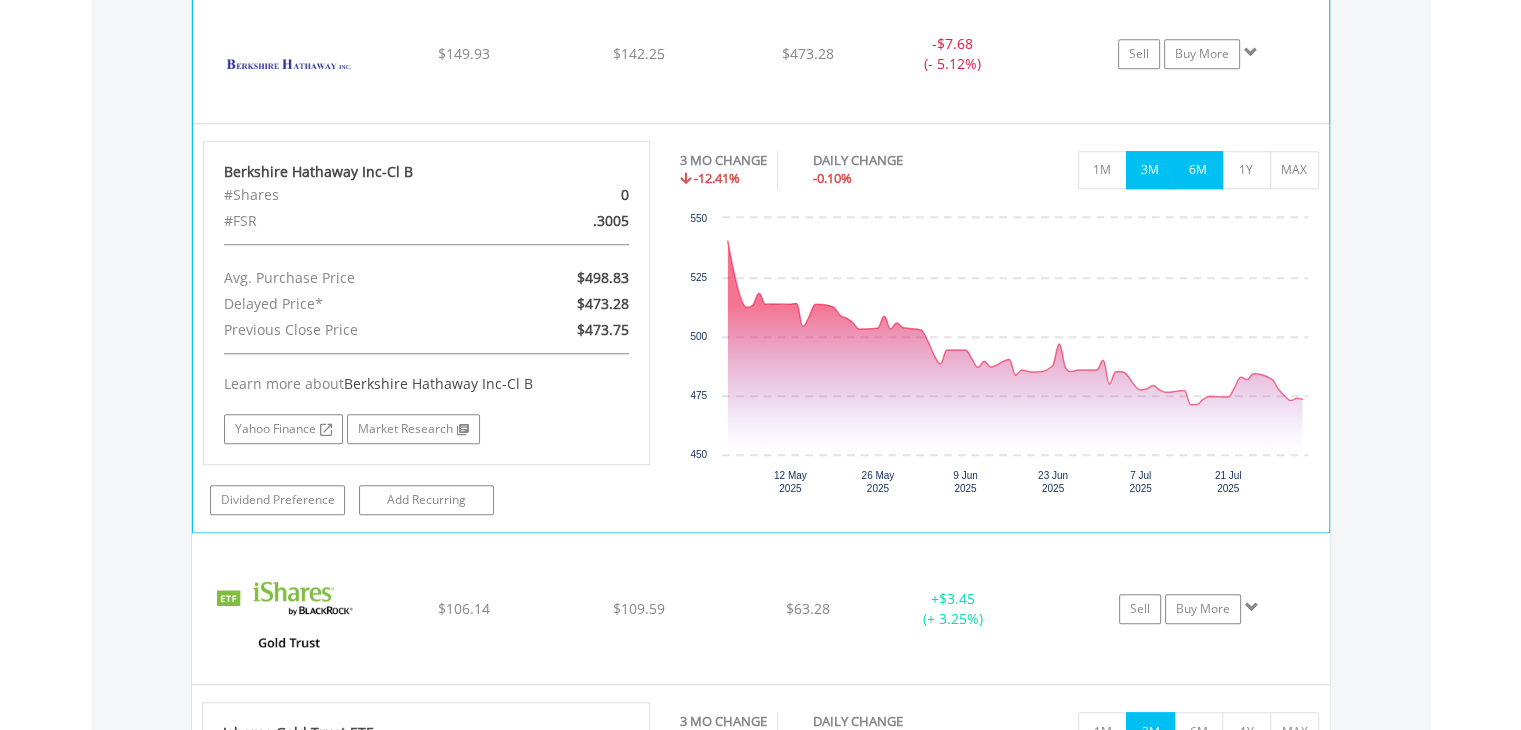 click on "6M" at bounding box center (1198, 170) 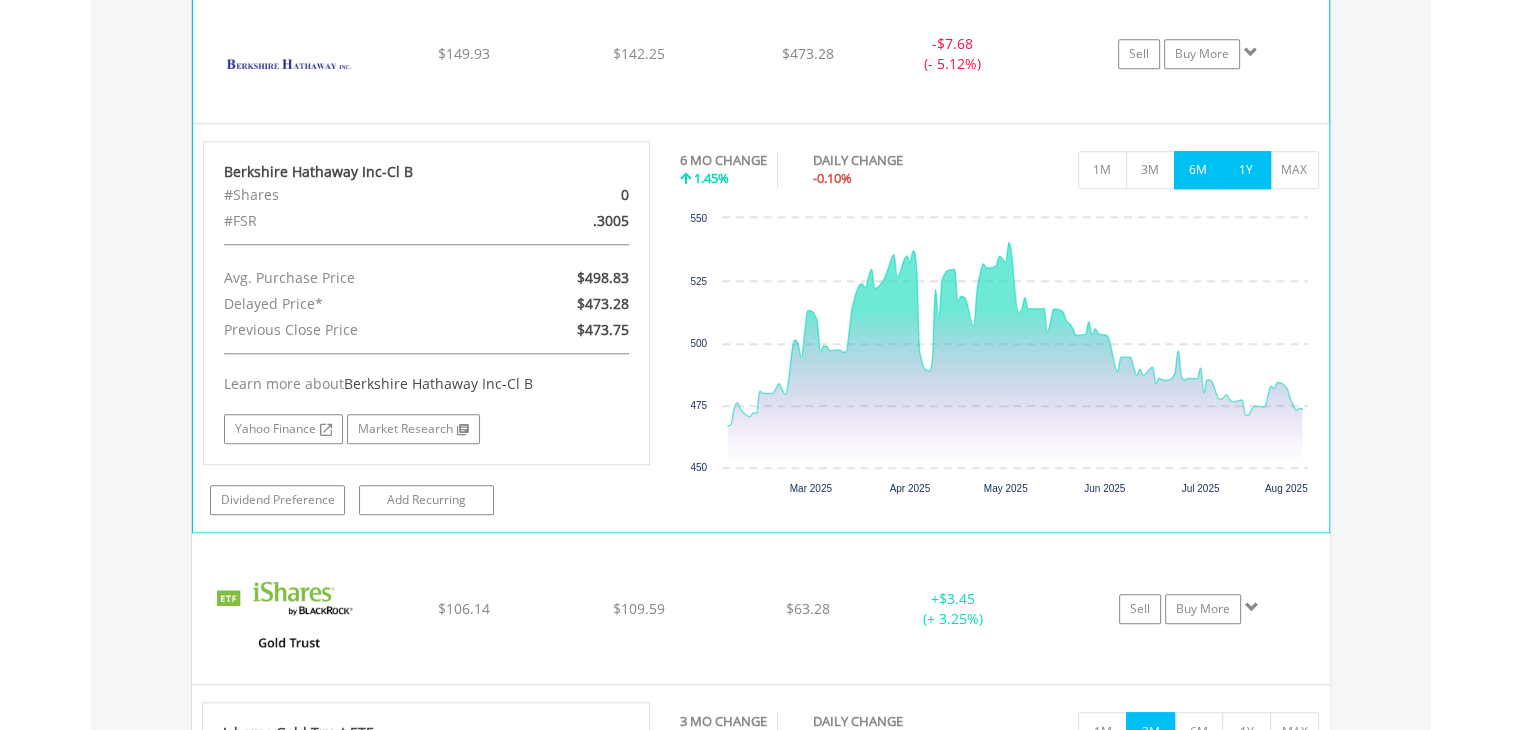 click on "1Y" at bounding box center (1246, 170) 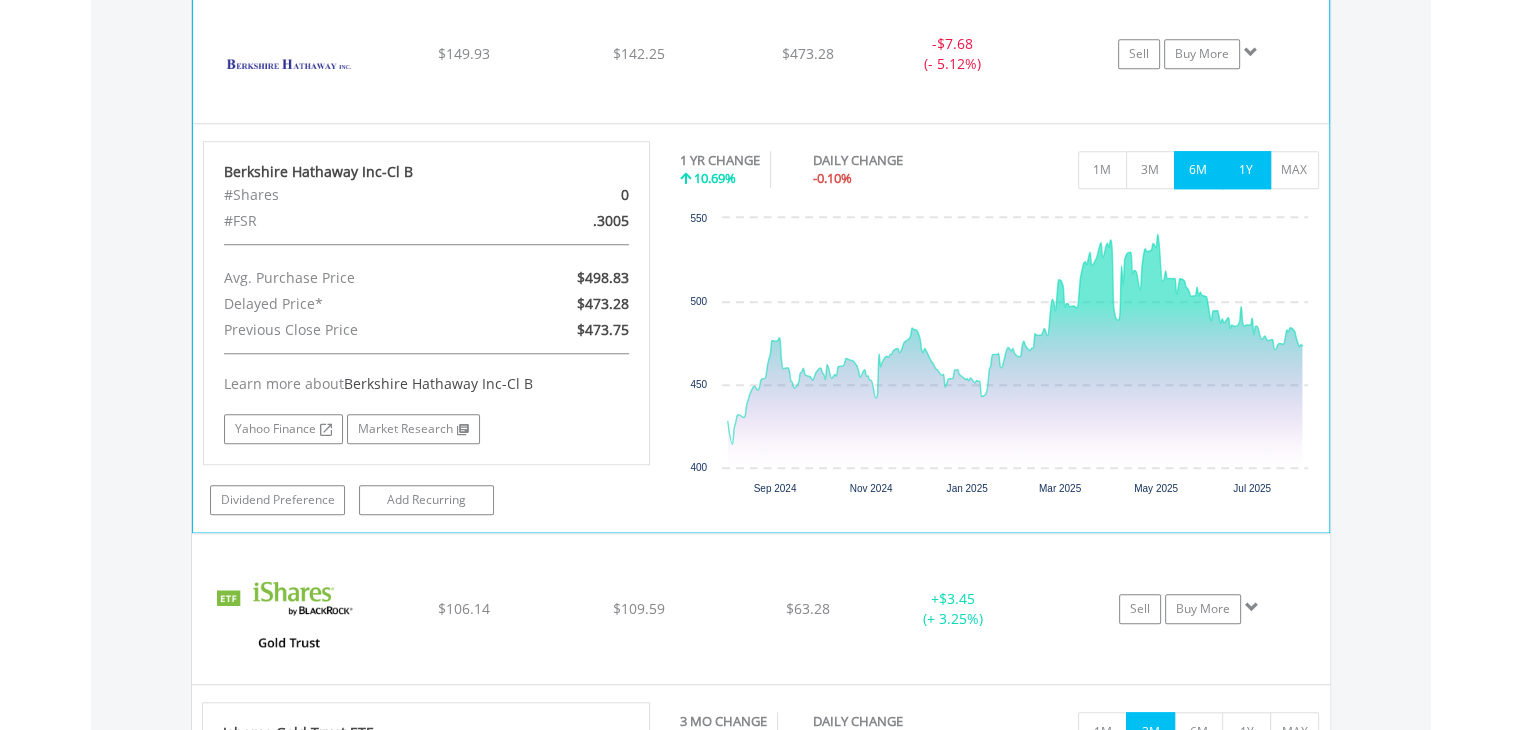 click on "6M" at bounding box center (1198, 170) 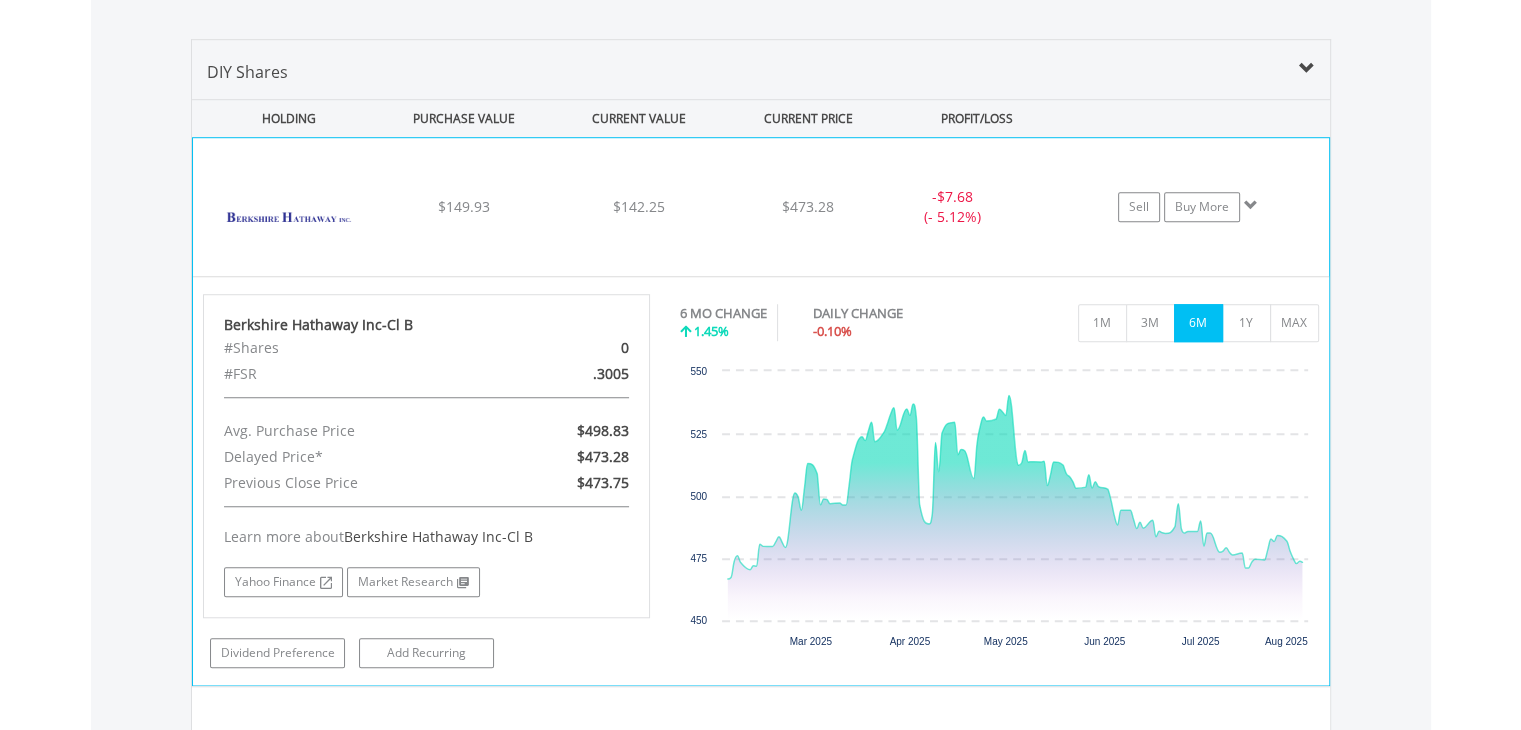 scroll, scrollTop: 1441, scrollLeft: 0, axis: vertical 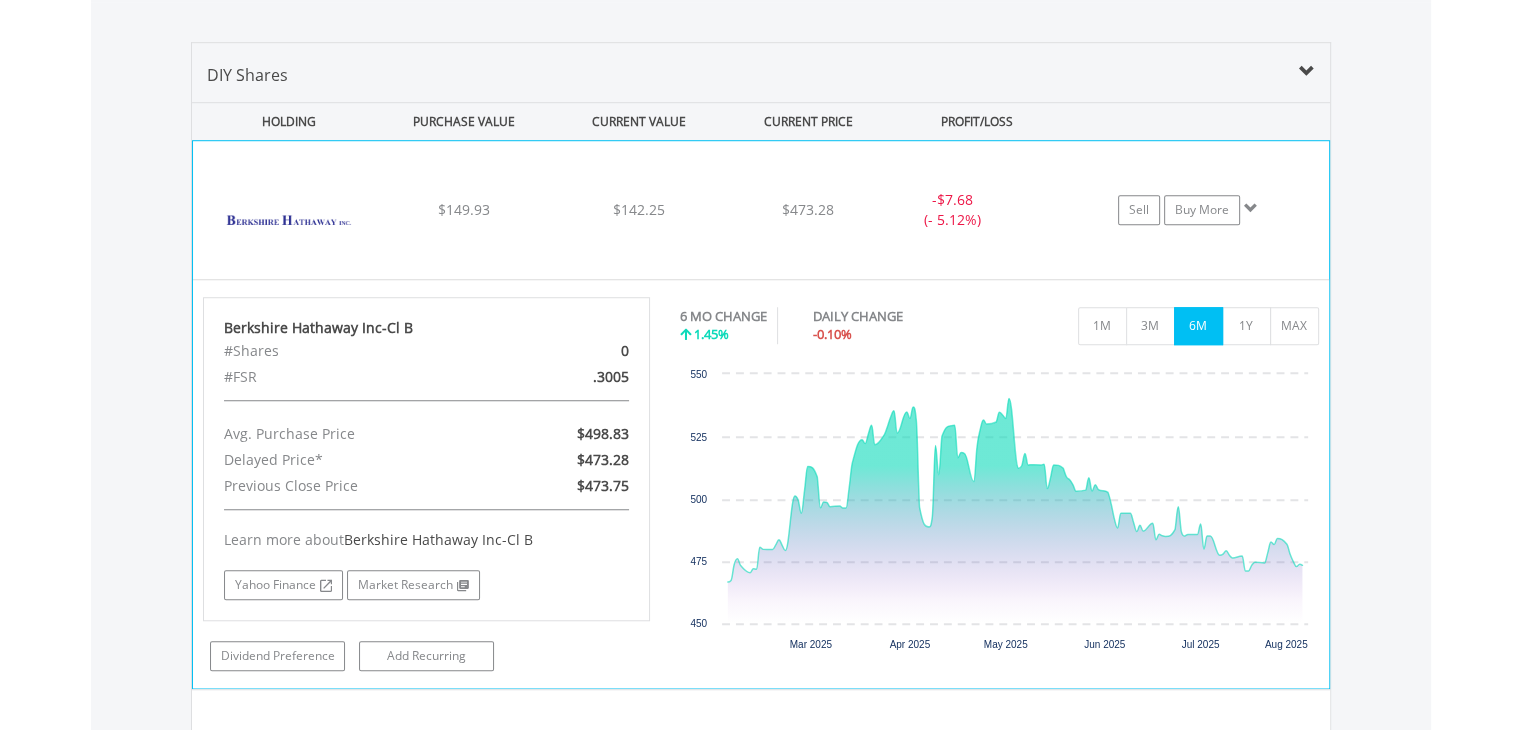 click on "-  $7.68 (- 5.12%)" at bounding box center (952, 210) 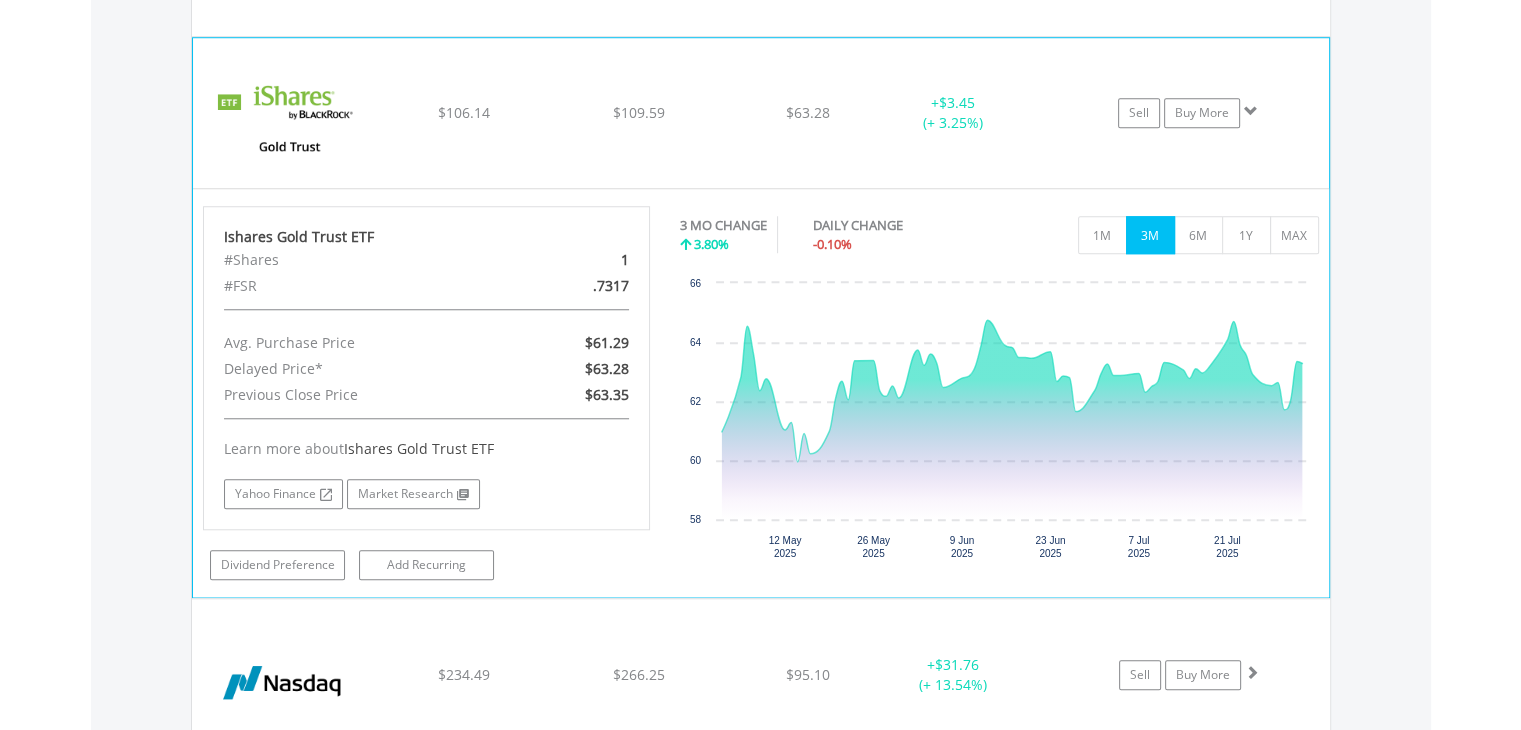 scroll, scrollTop: 1686, scrollLeft: 0, axis: vertical 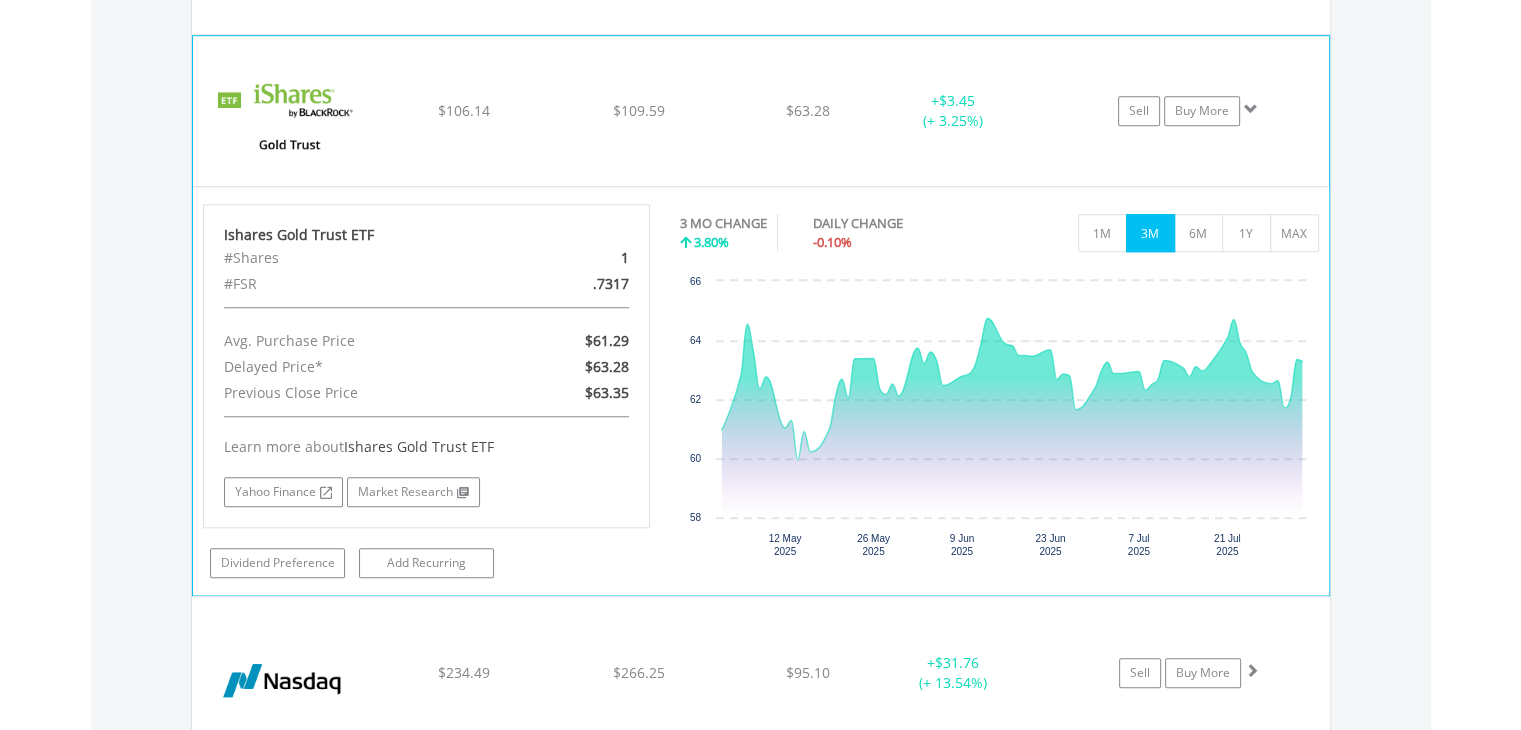 click on "+  $3.45 (+ 3.25%)" at bounding box center [952, 111] 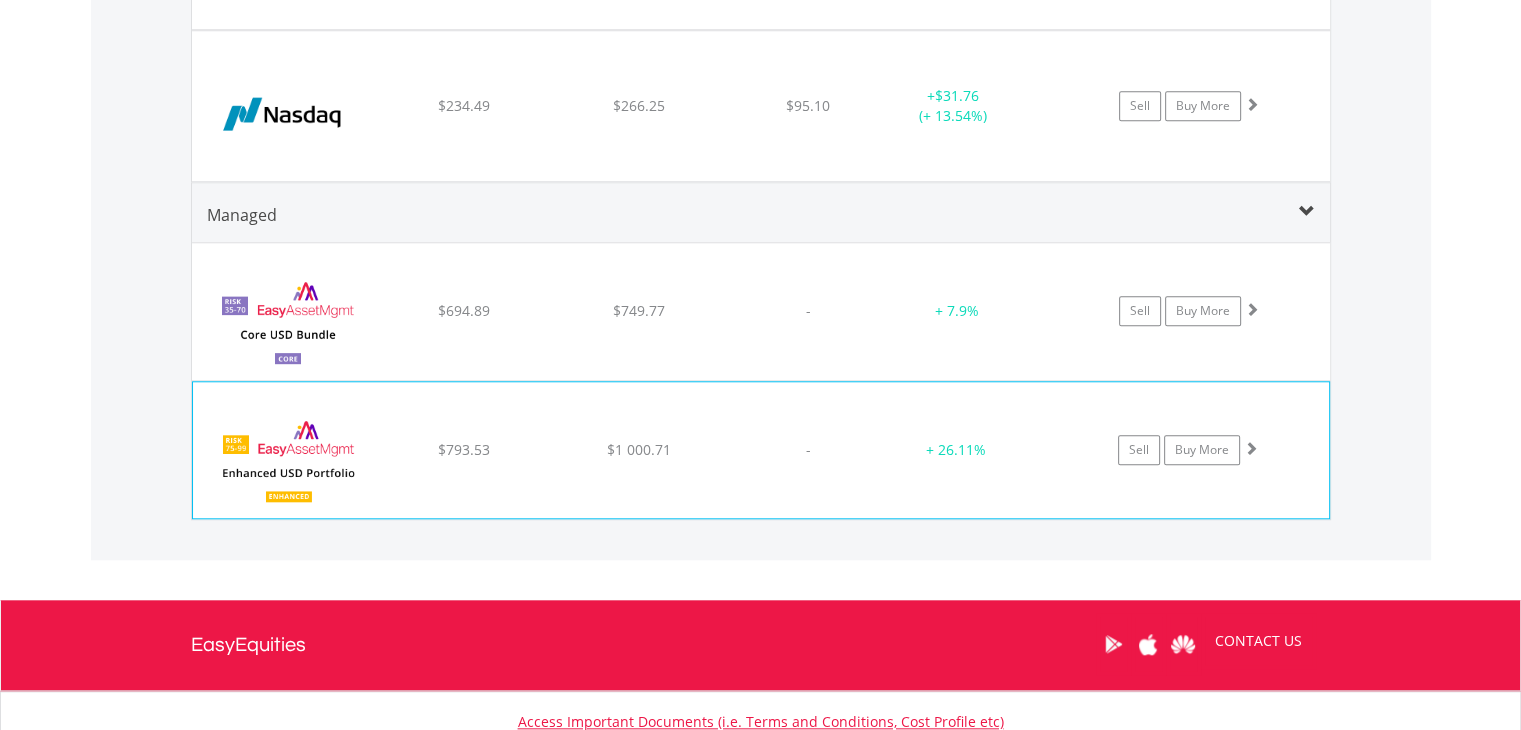 scroll, scrollTop: 1868, scrollLeft: 0, axis: vertical 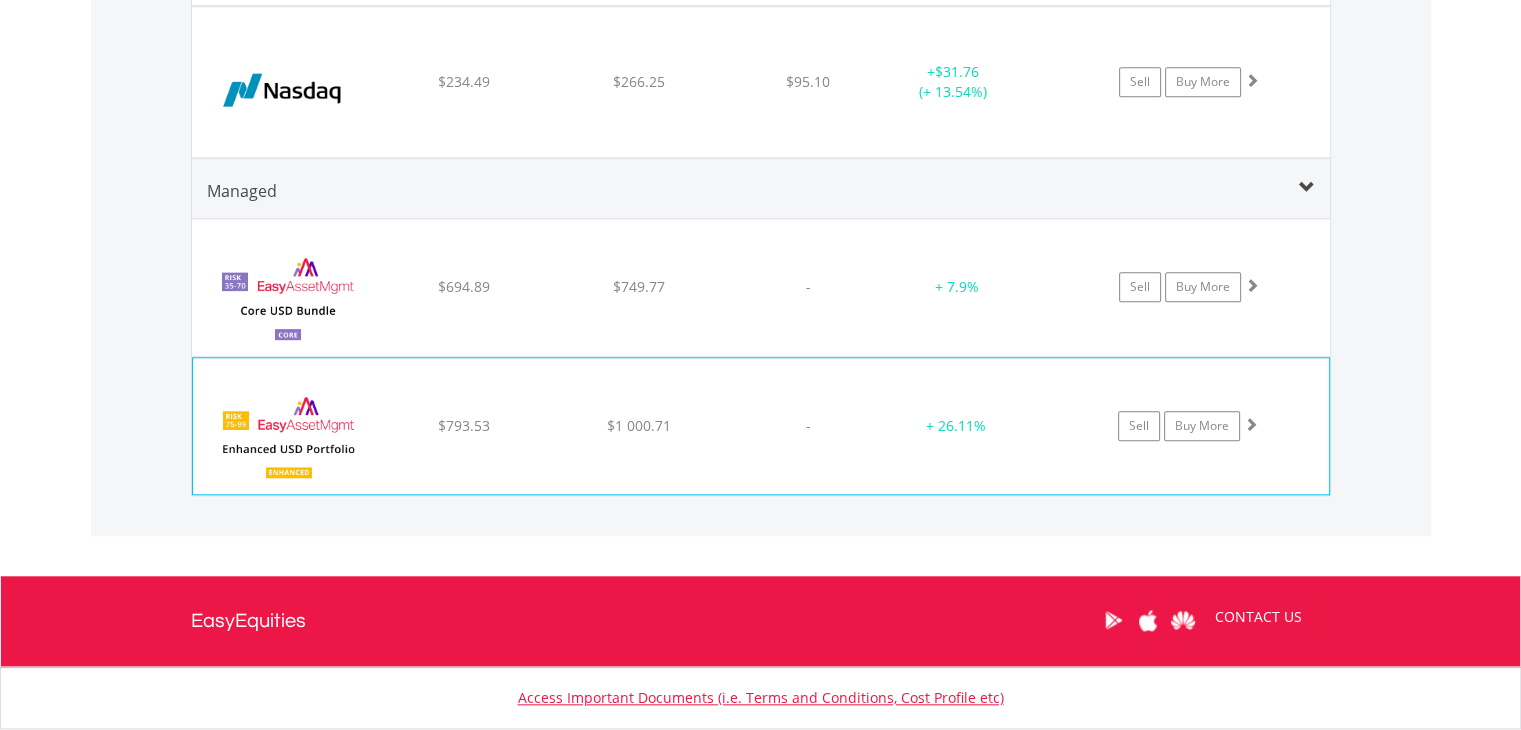 click on "﻿
EasyAssetManagement Enhanced USD Bundle
$793.53
$1 000.71
-
+ 26.11%
Sell
Buy More" at bounding box center (761, 287) 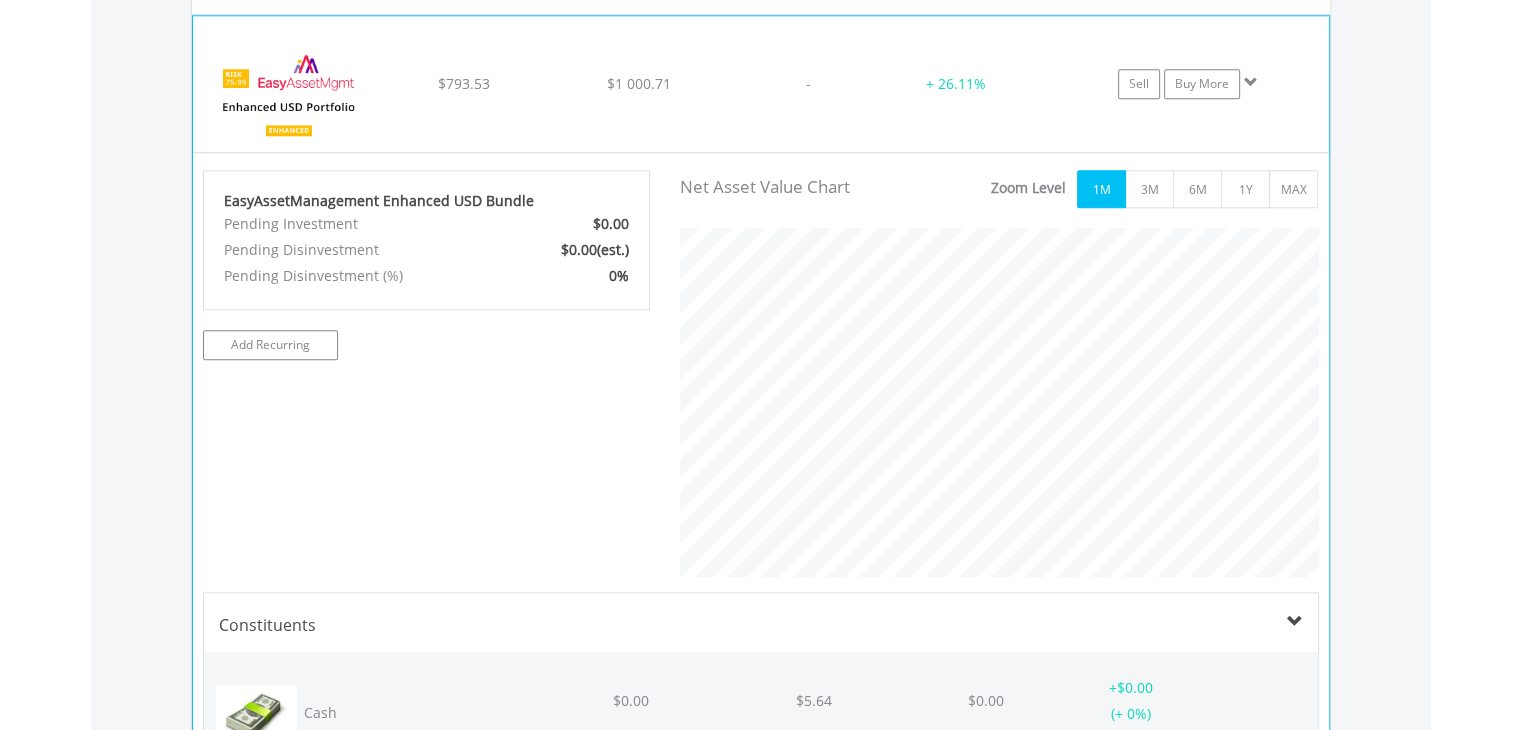 scroll, scrollTop: 2214, scrollLeft: 0, axis: vertical 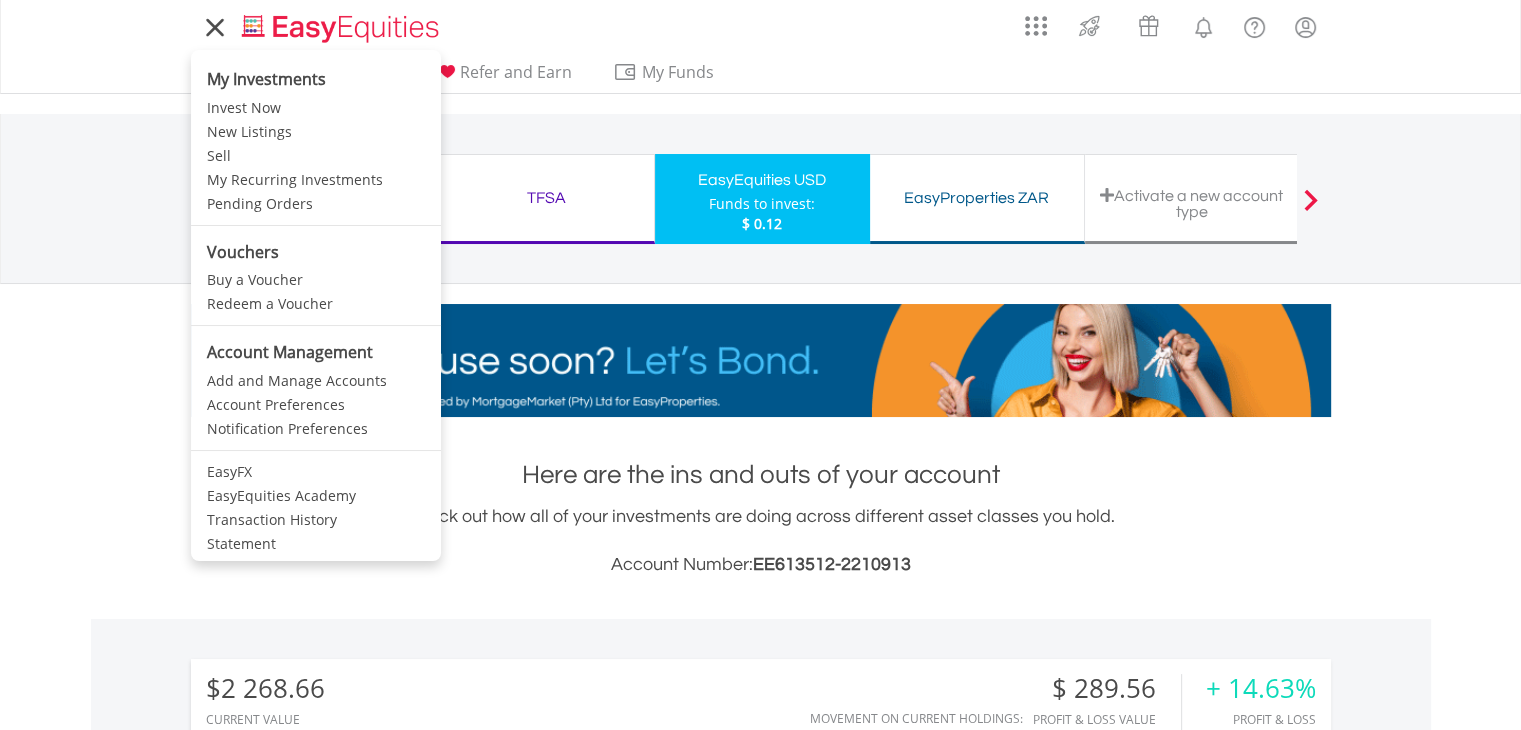 click 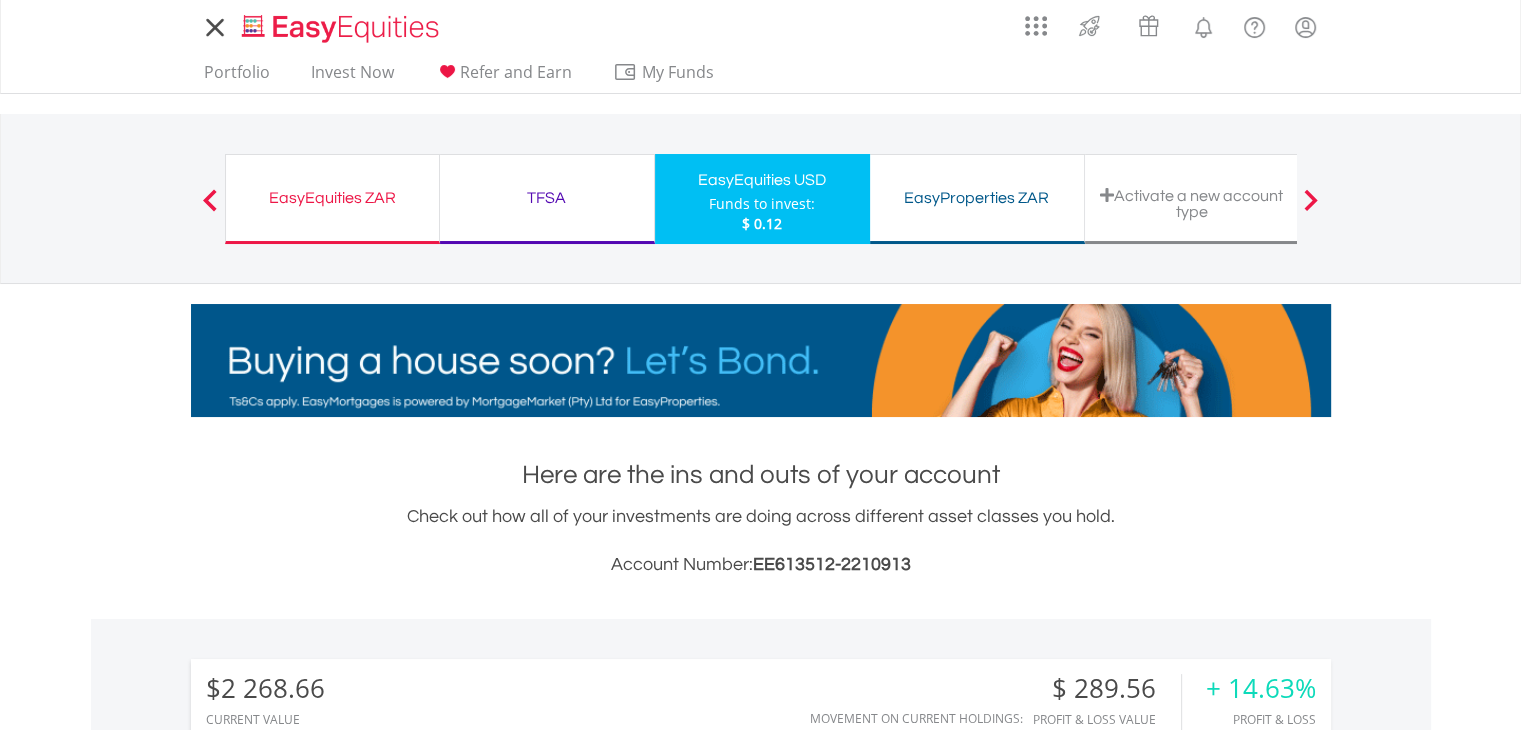 click 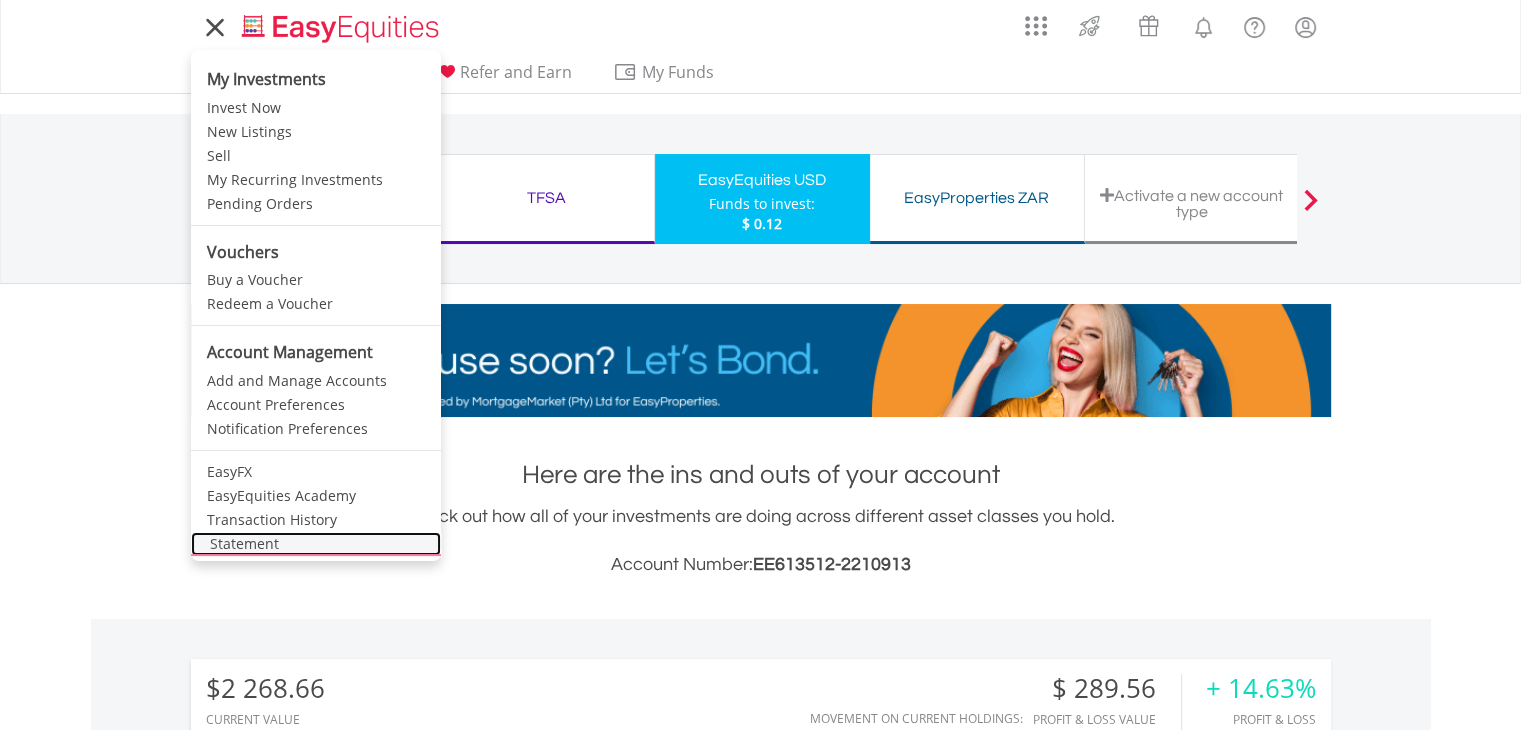 click on "Statement" at bounding box center [316, 544] 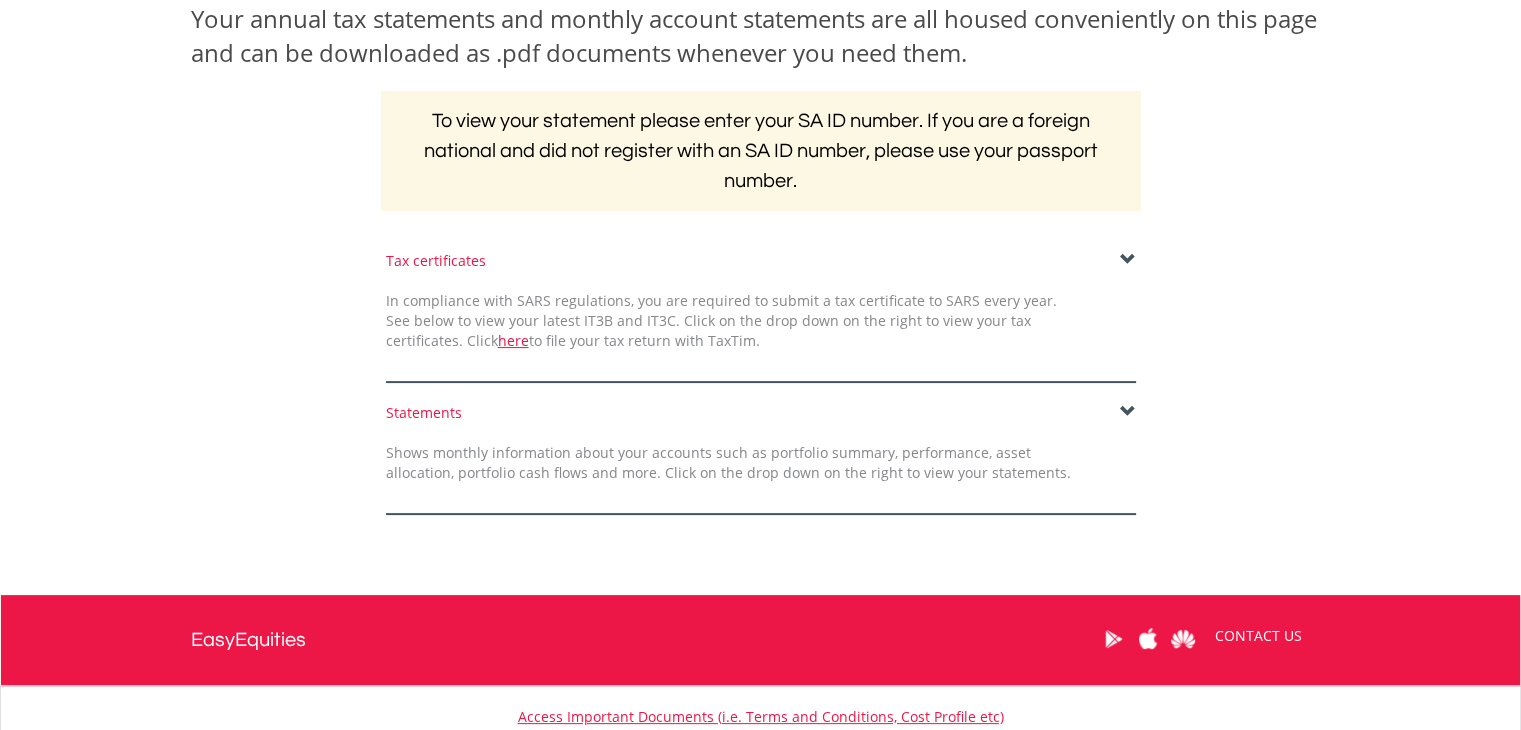 scroll, scrollTop: 332, scrollLeft: 0, axis: vertical 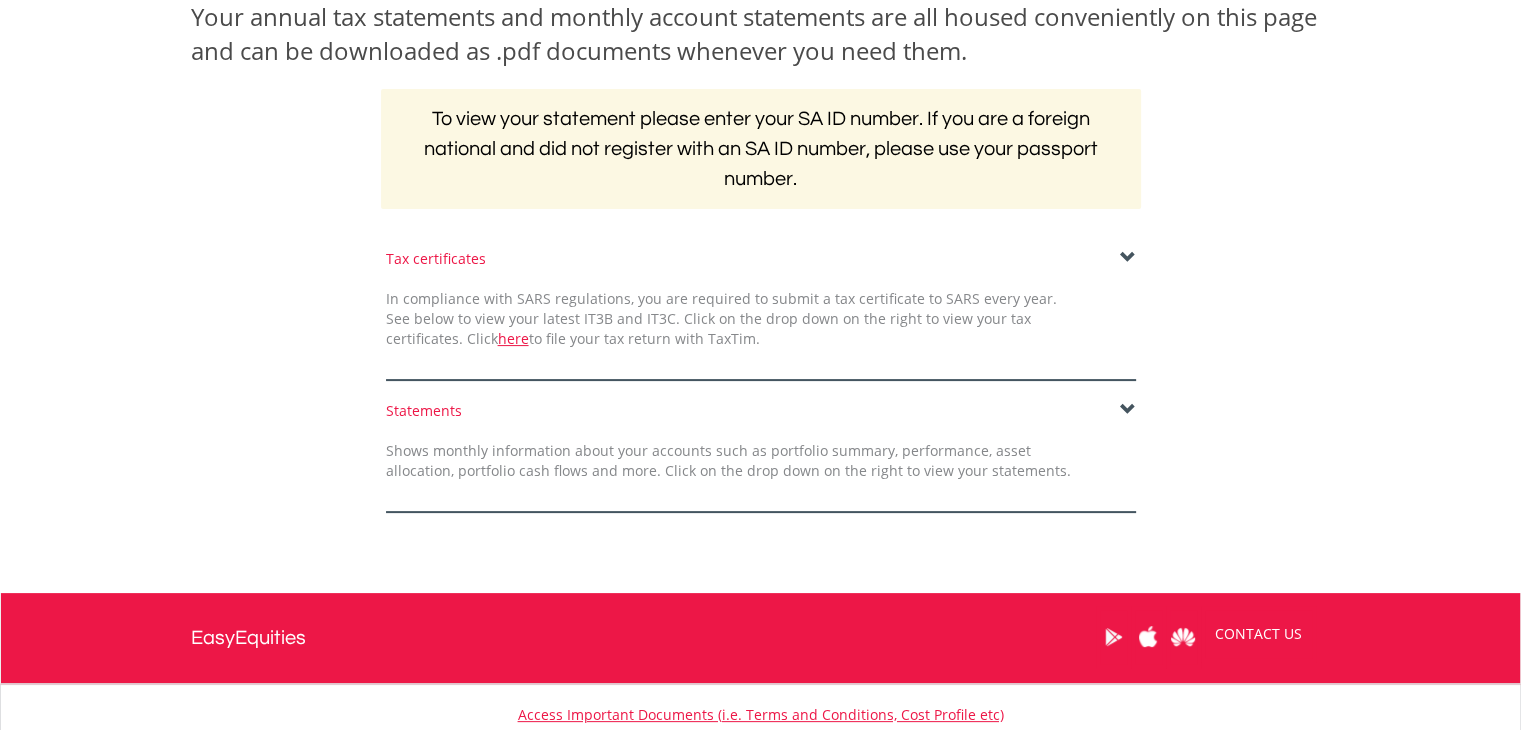 click on "Statements" at bounding box center (761, 411) 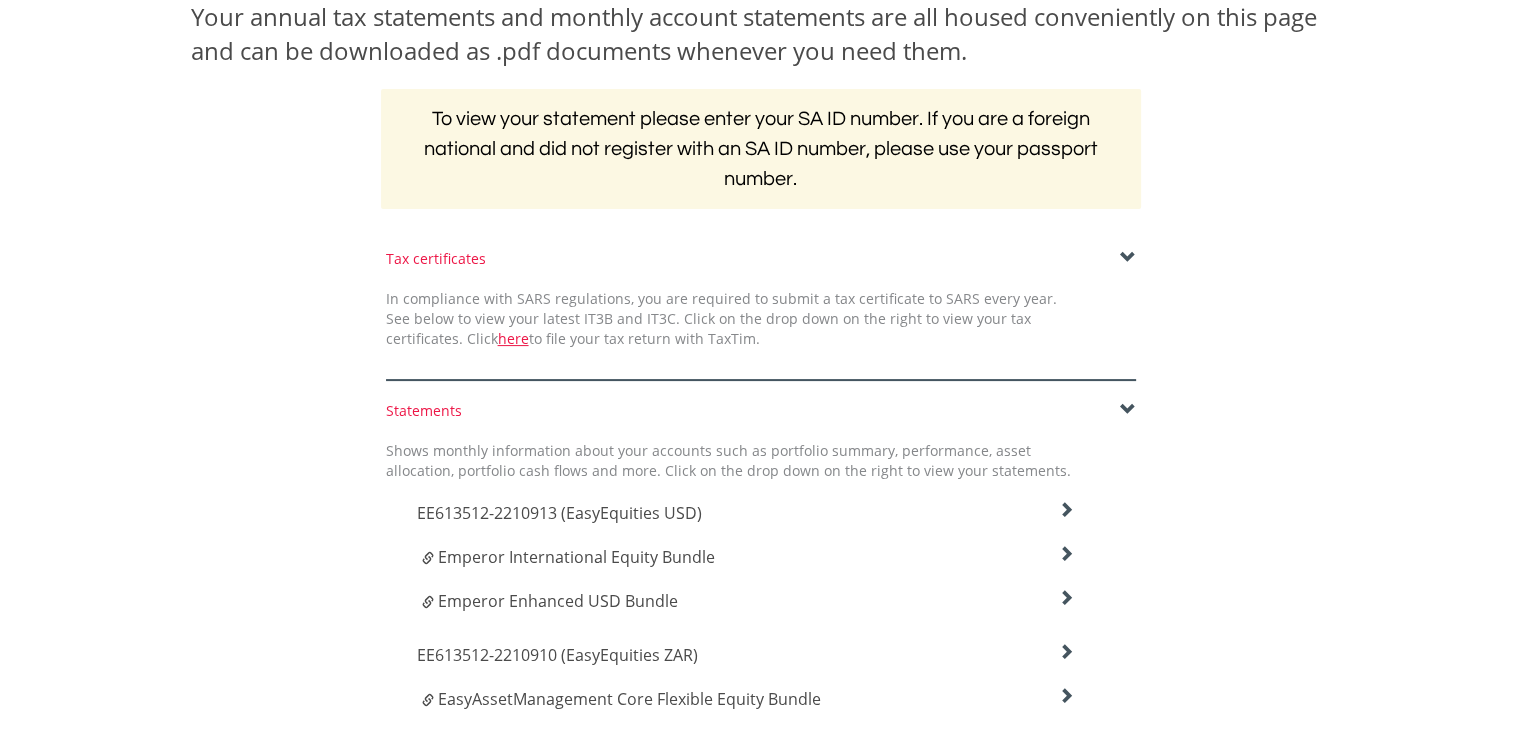 click on "Emperor International Equity Bundle" at bounding box center [576, 557] 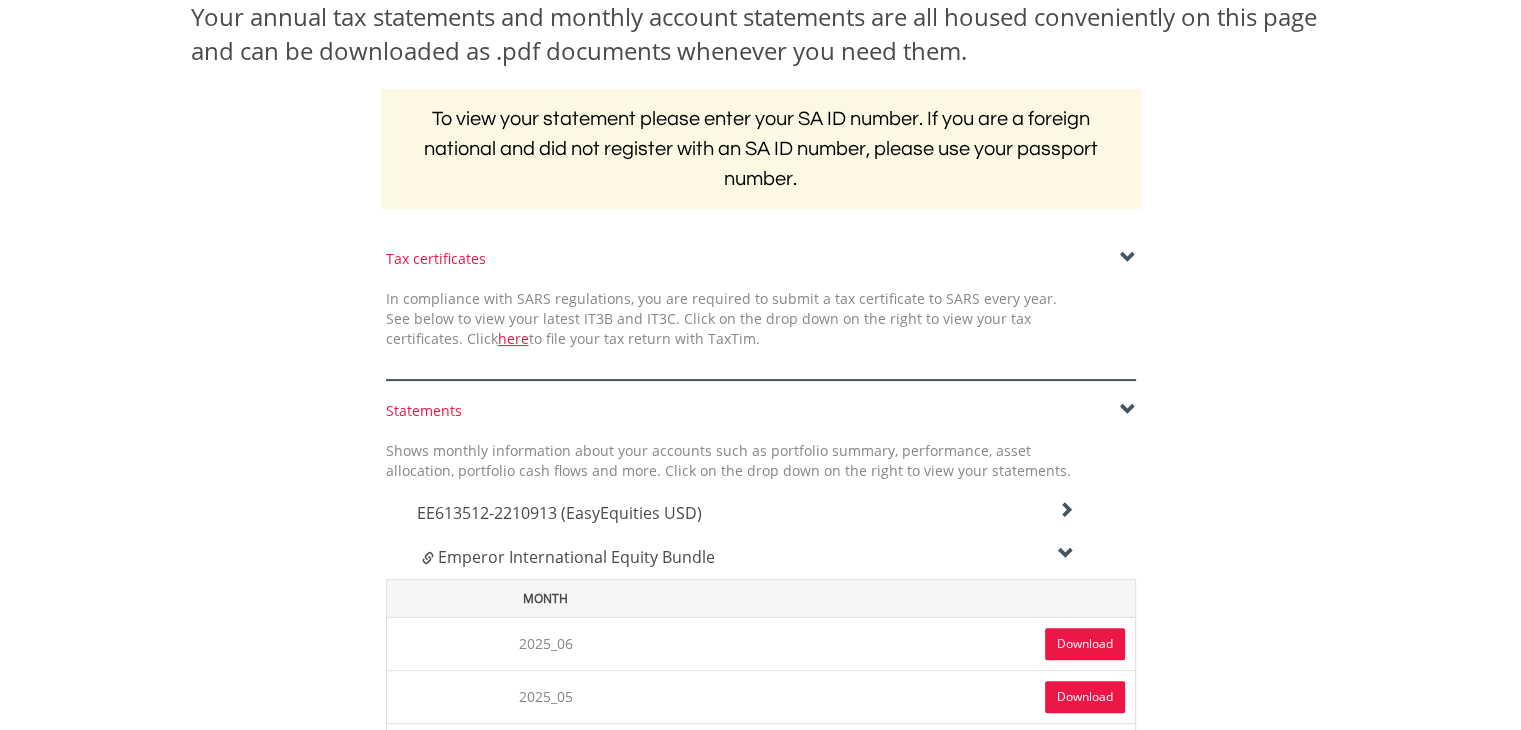 click on "Emperor International Equity Bundle" at bounding box center (576, 557) 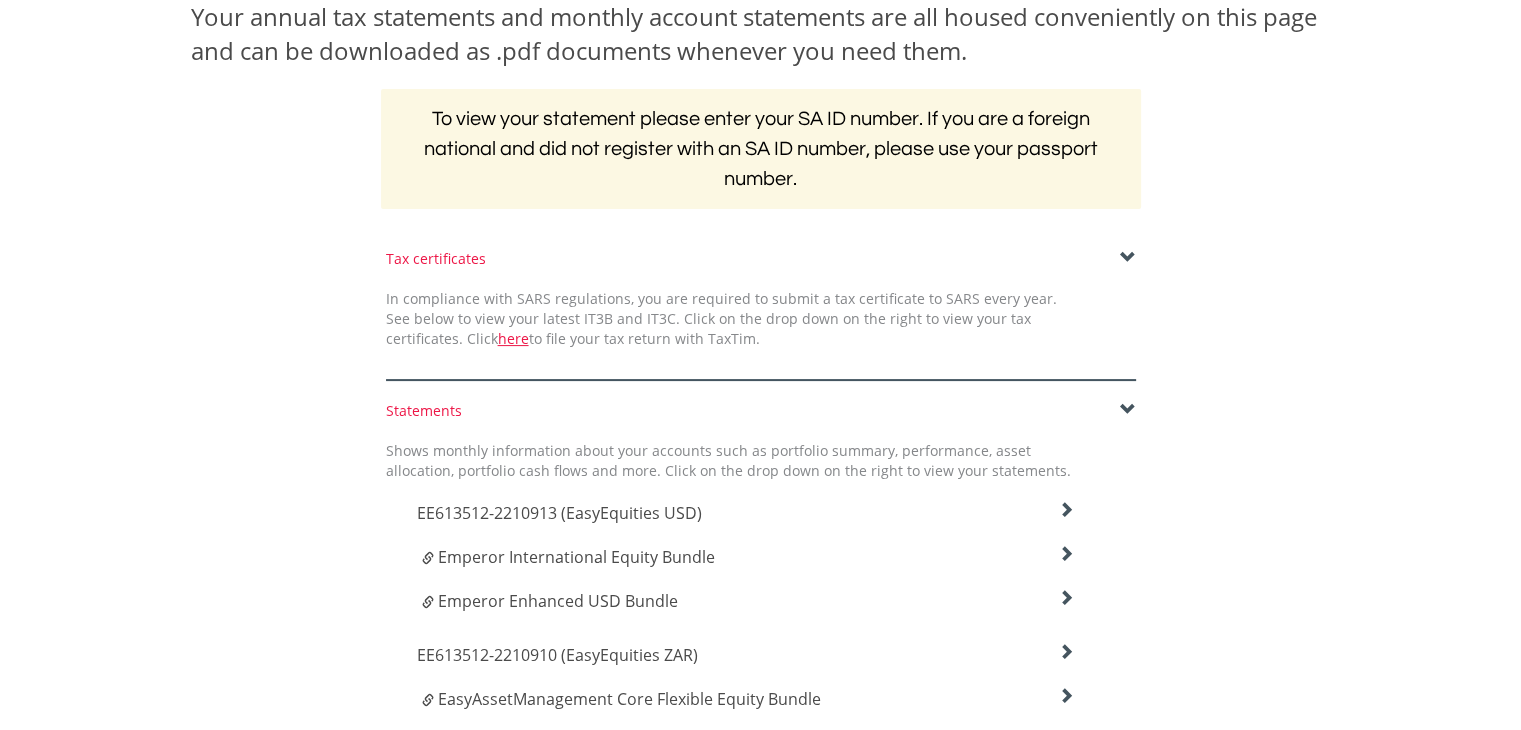 click on "EE613512-2210913 (EasyEquities USD)" at bounding box center (559, 513) 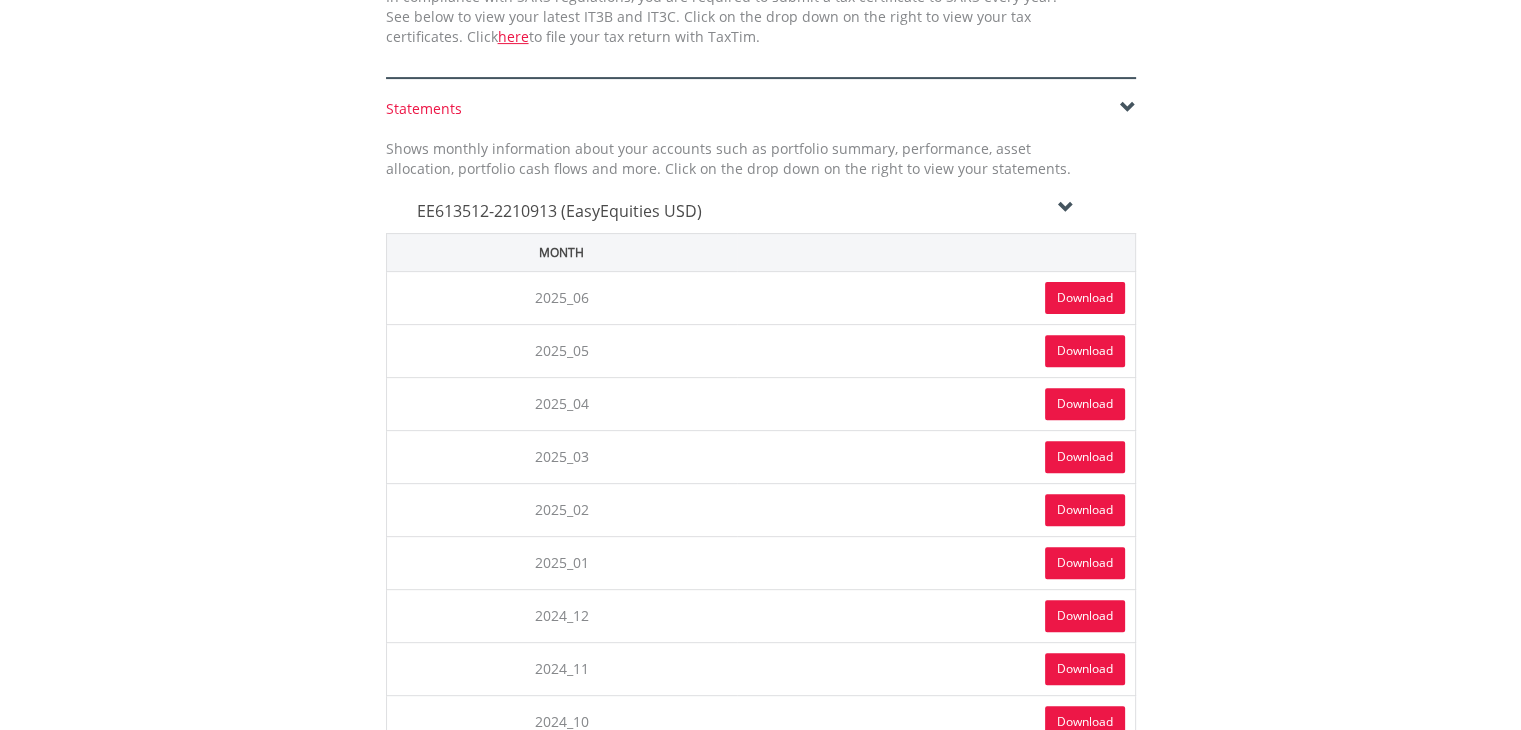 scroll, scrollTop: 636, scrollLeft: 0, axis: vertical 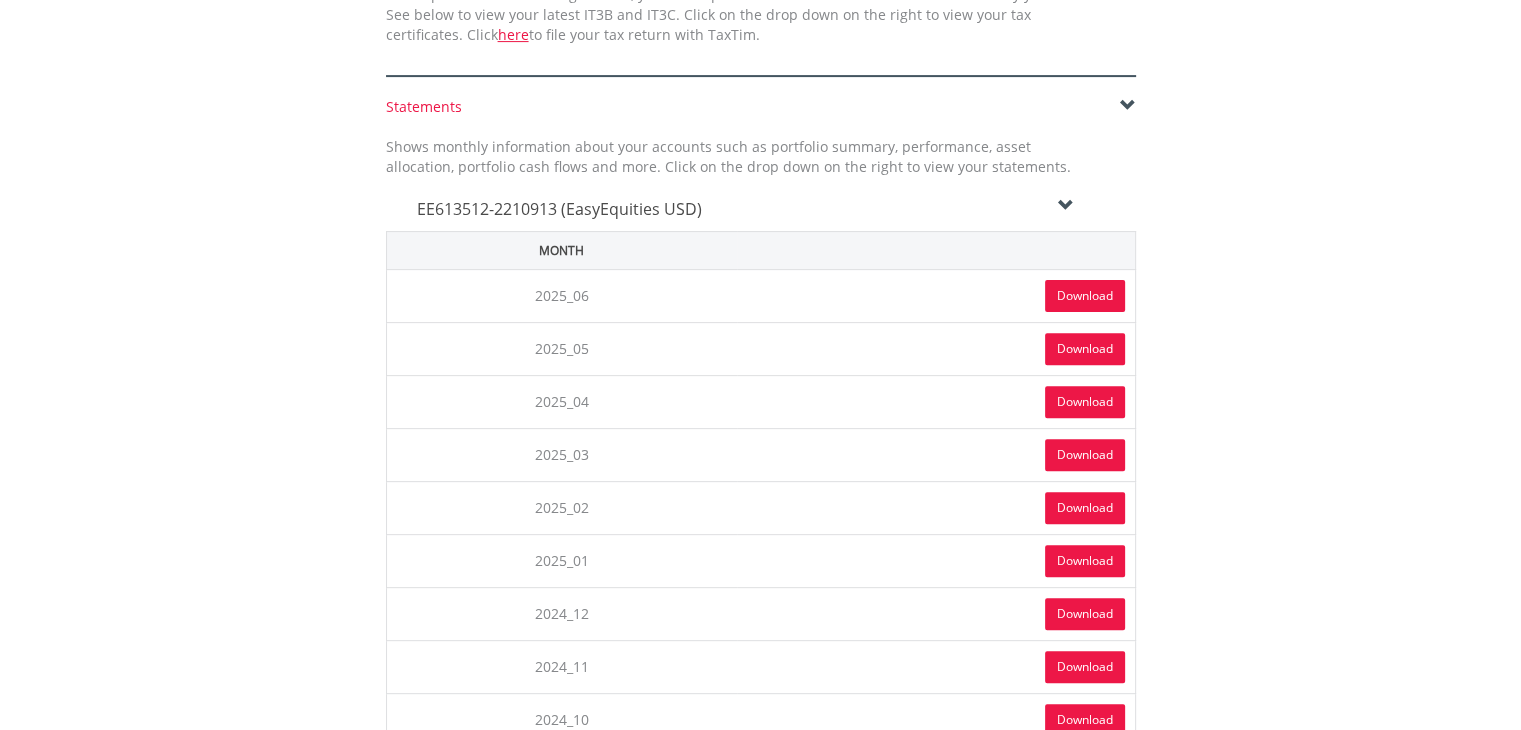 click on "EE613512-2210913 (EasyEquities USD)" at bounding box center (746, 209) 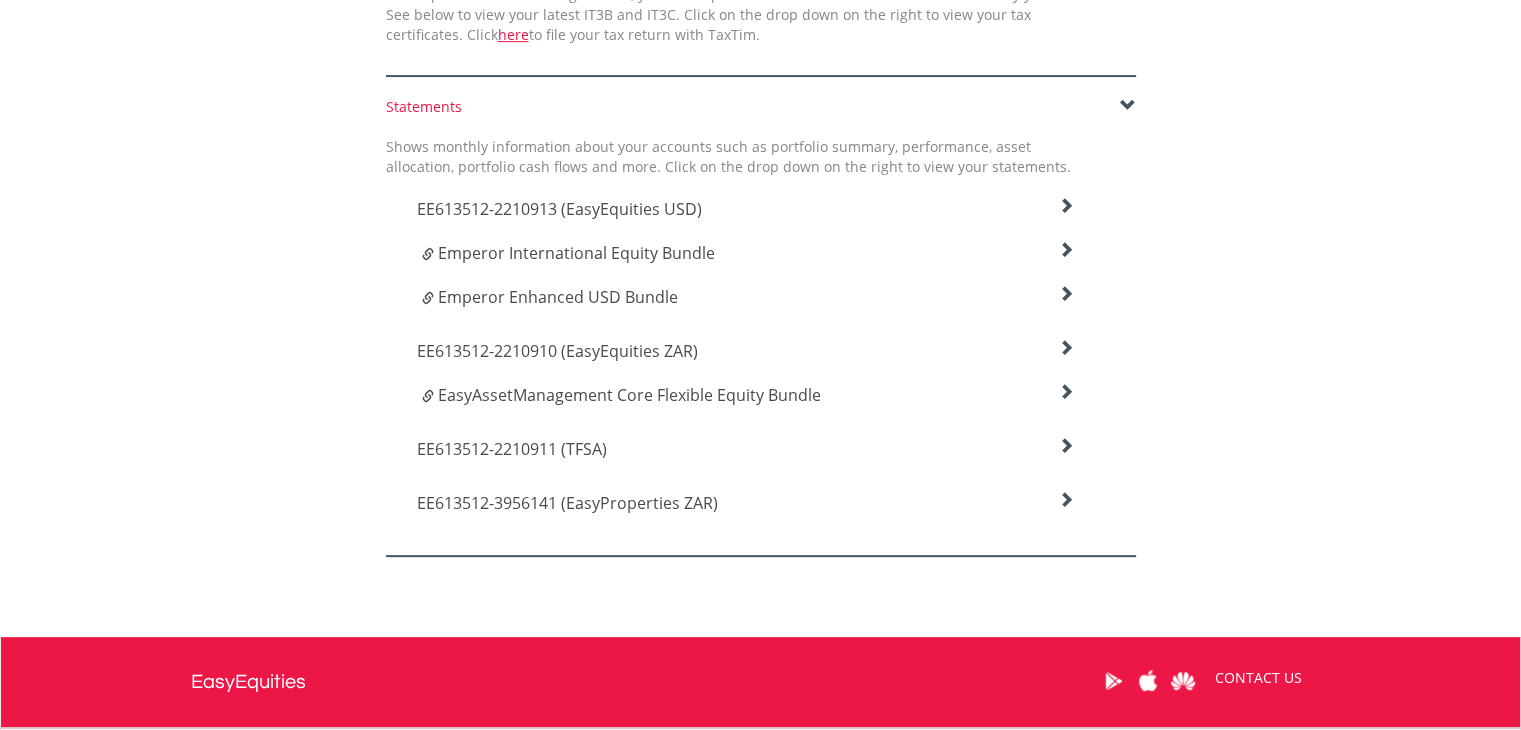click on "EE613512-3956141 (EasyProperties ZAR)" at bounding box center [746, 209] 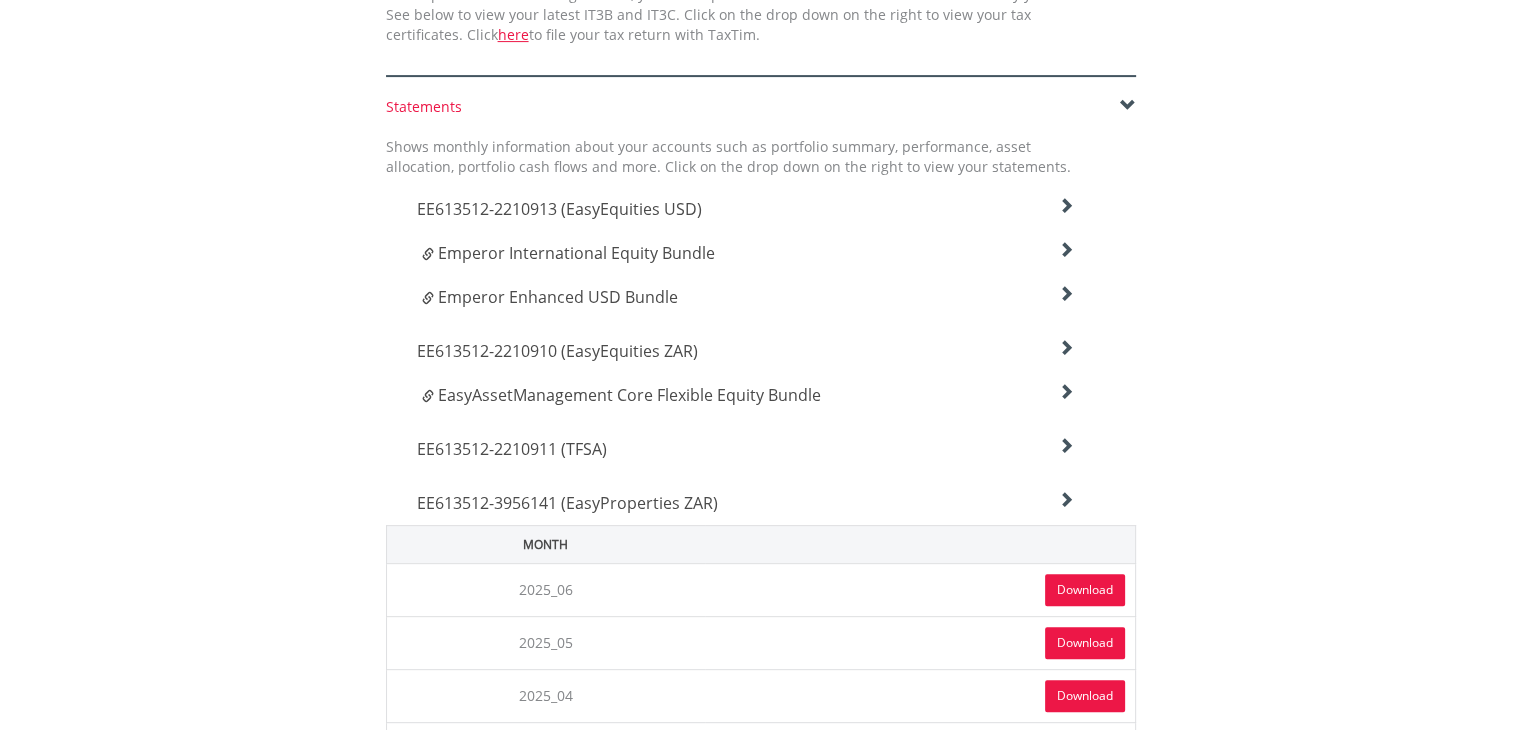 click on "EE613512-3956141 (EasyProperties ZAR)" at bounding box center (746, 209) 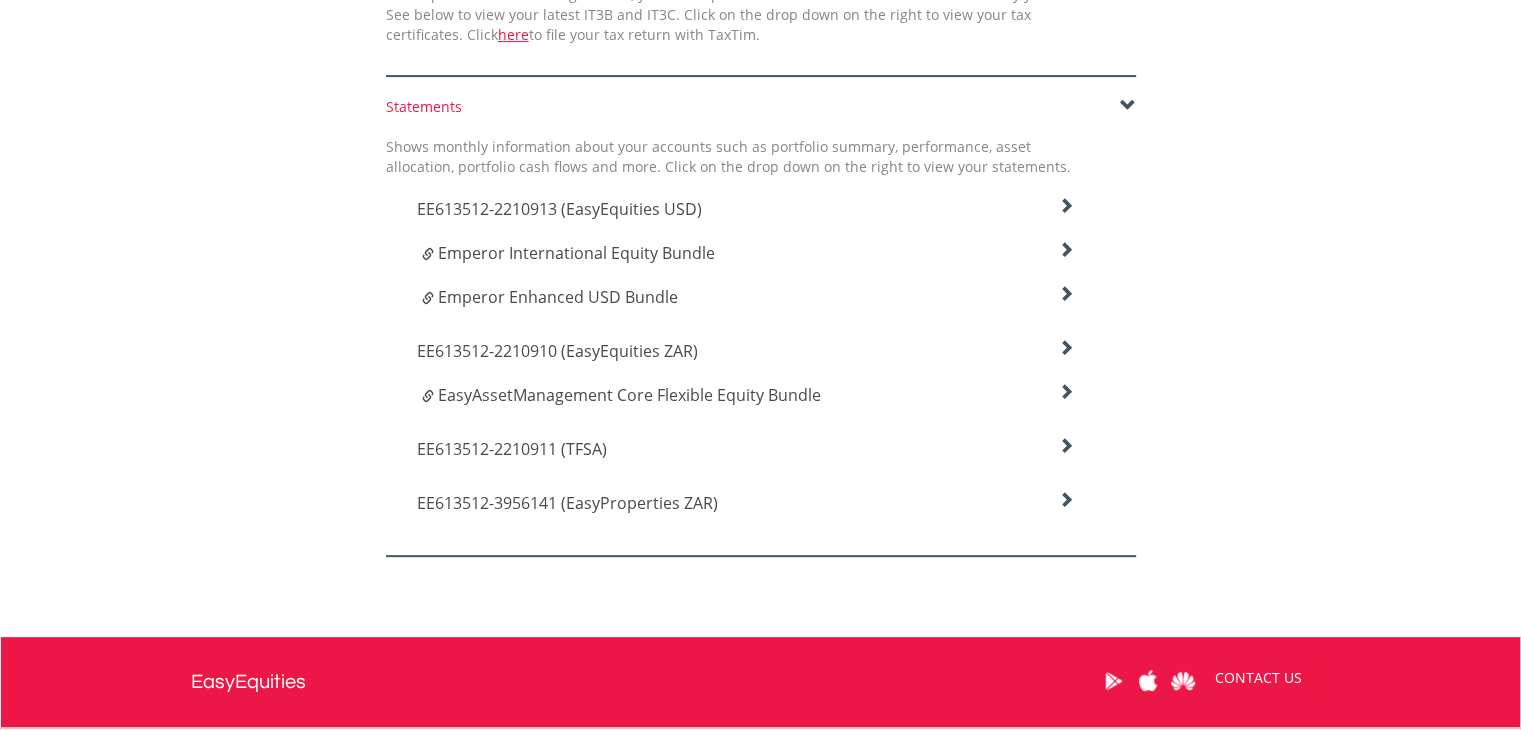 click on "EE613512-2210911 (TFSA)" at bounding box center [746, 209] 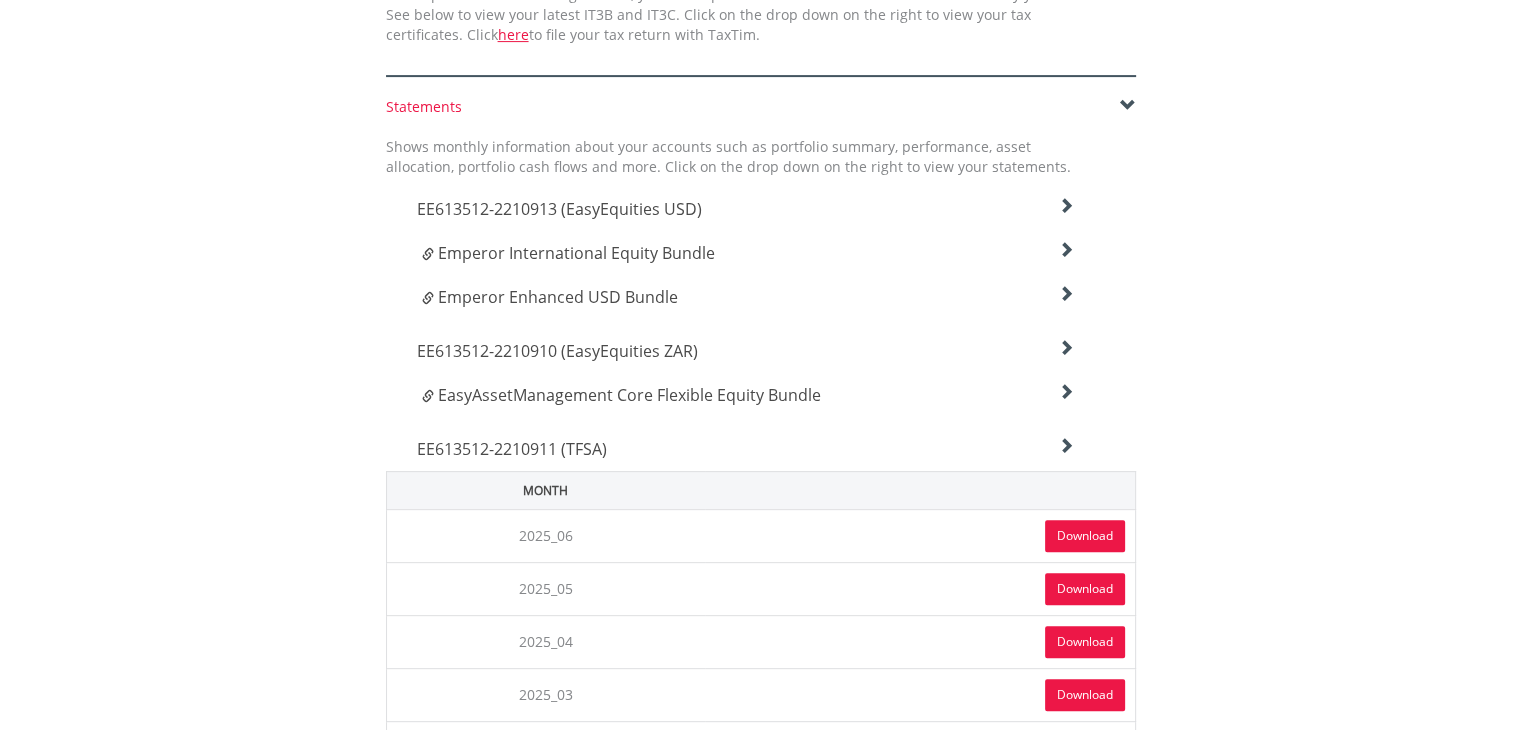 click on "EE613512-2210911 (TFSA)" at bounding box center [746, 209] 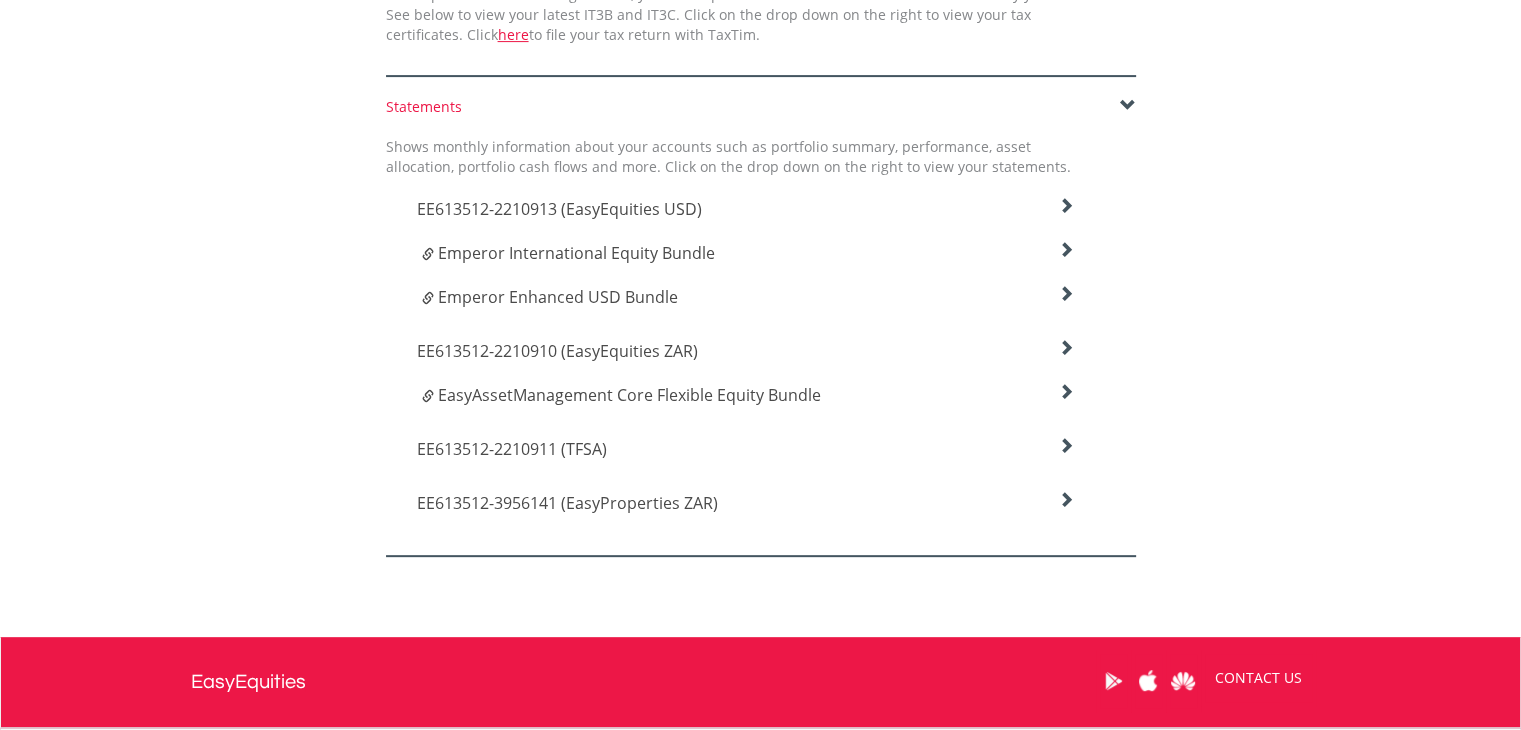 click on "EasyAssetManagement Core Flexible Equity Bundle" at bounding box center [748, 253] 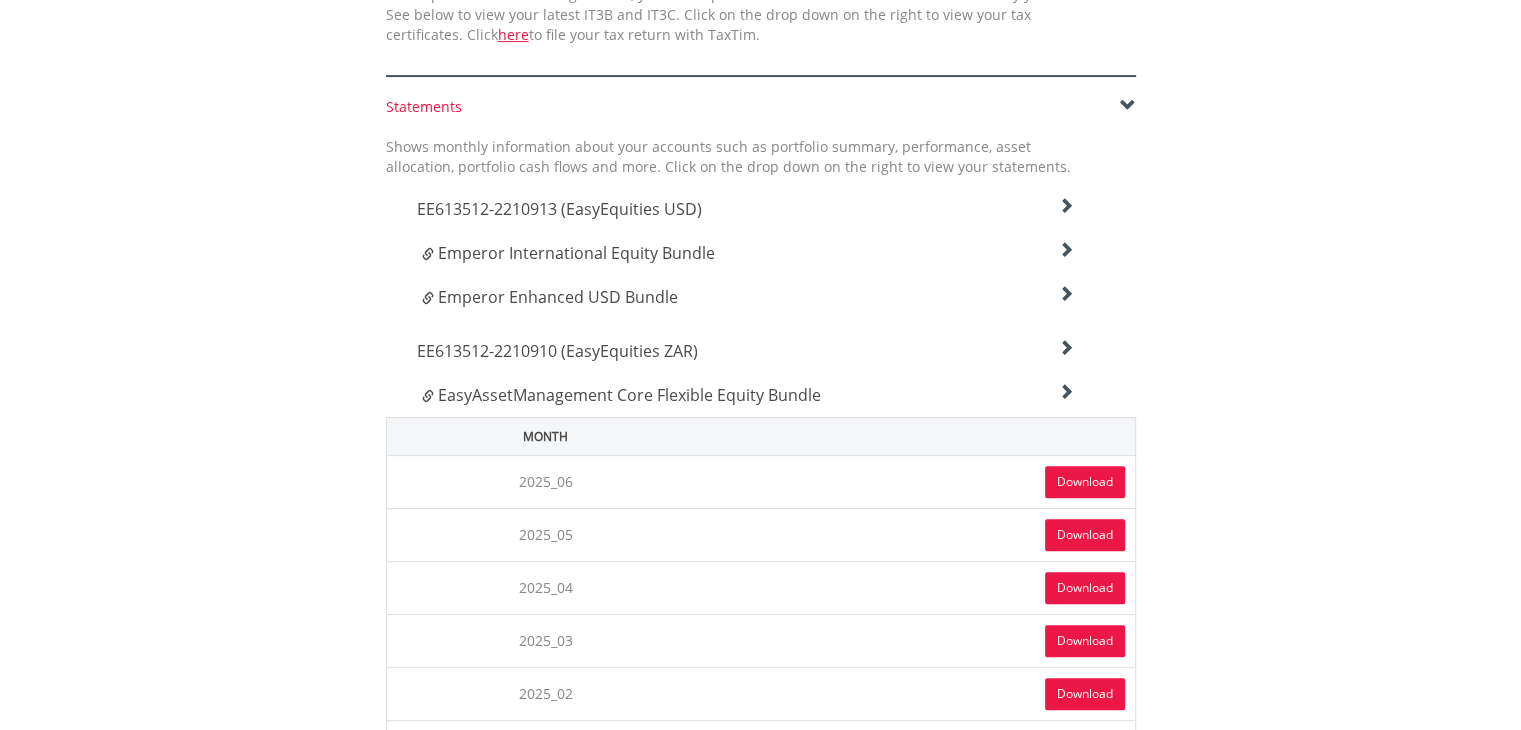 click on "EasyAssetManagement Core Flexible Equity Bundle" at bounding box center [748, 253] 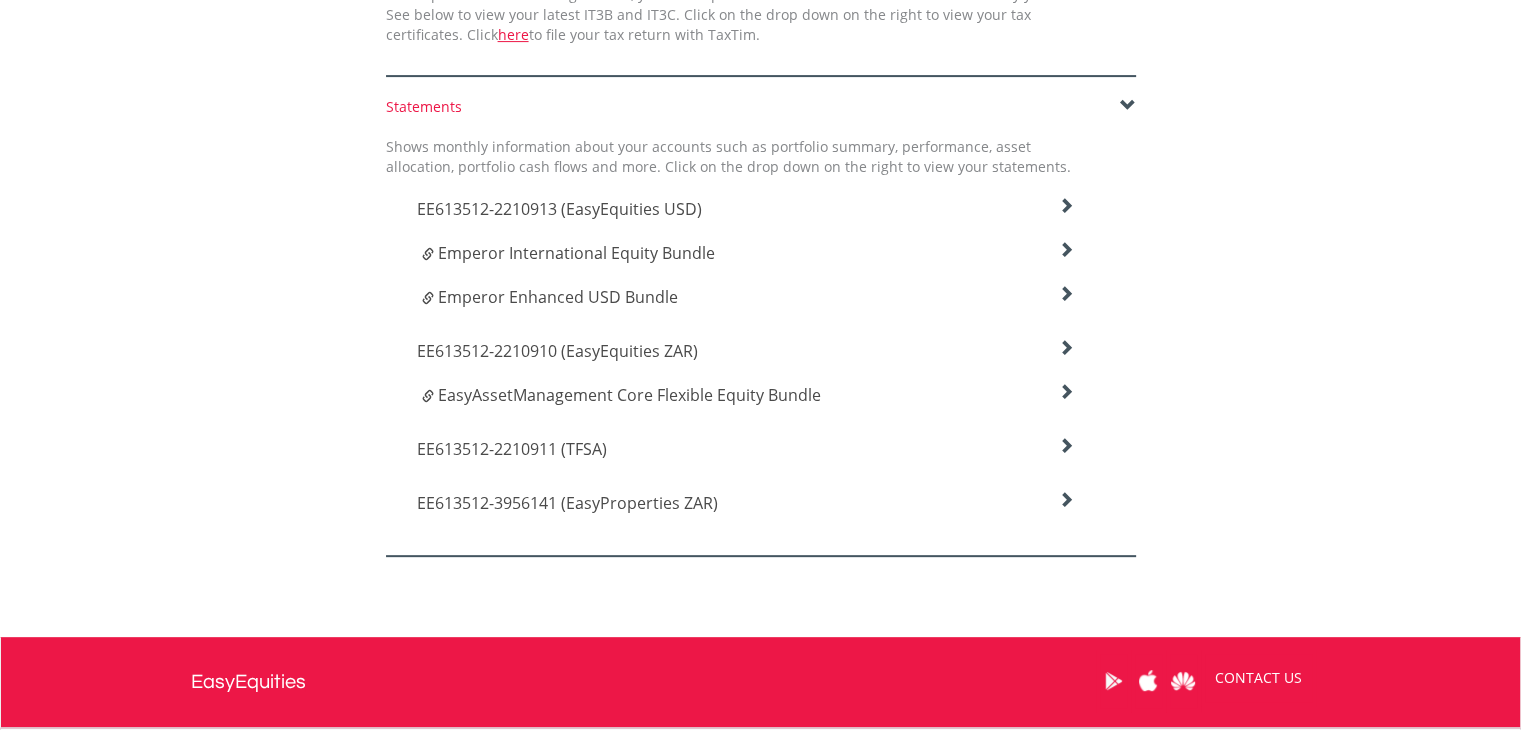 click on "EE613512-2210910 (EasyEquities ZAR)" at bounding box center (746, 209) 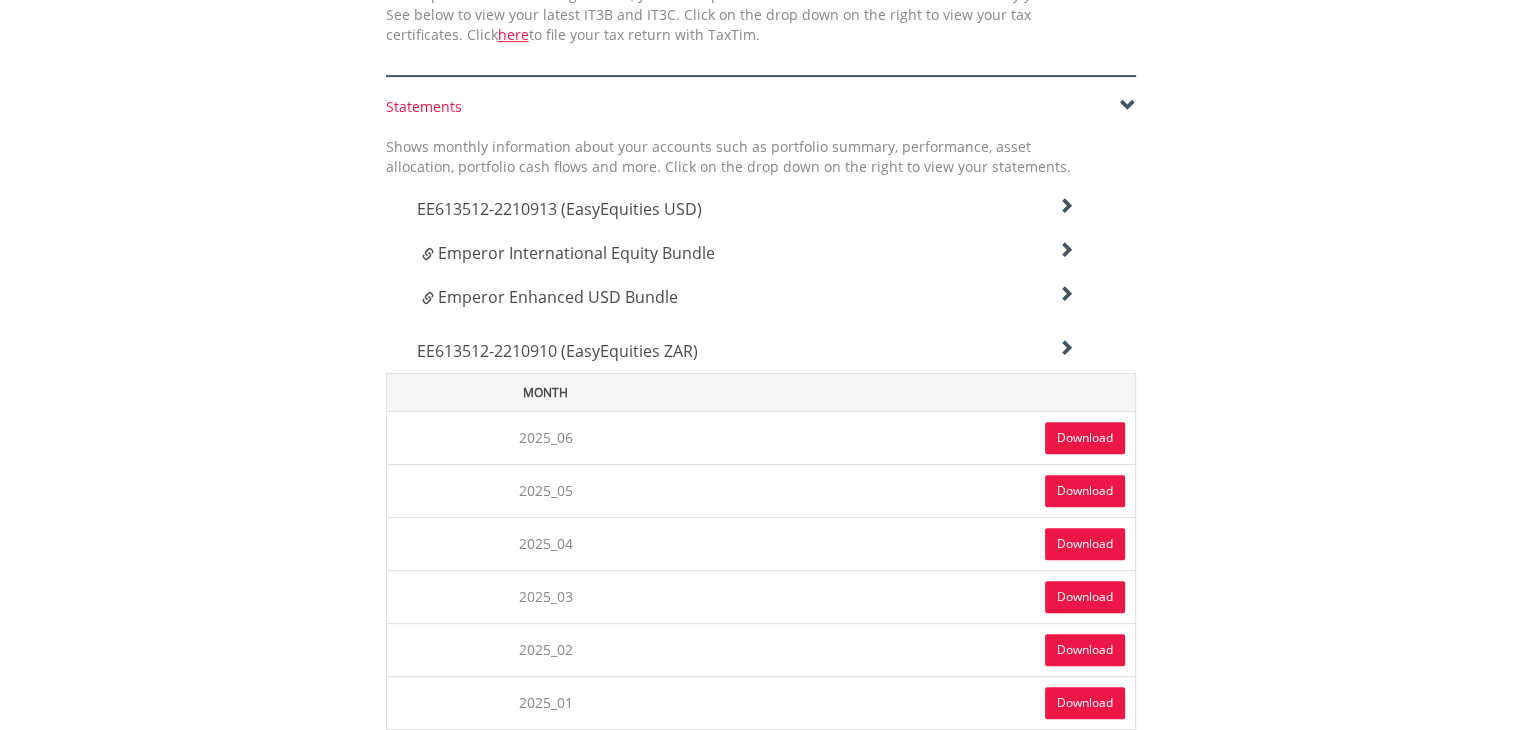 click on "EE613512-2210910 (EasyEquities ZAR)" at bounding box center (746, 209) 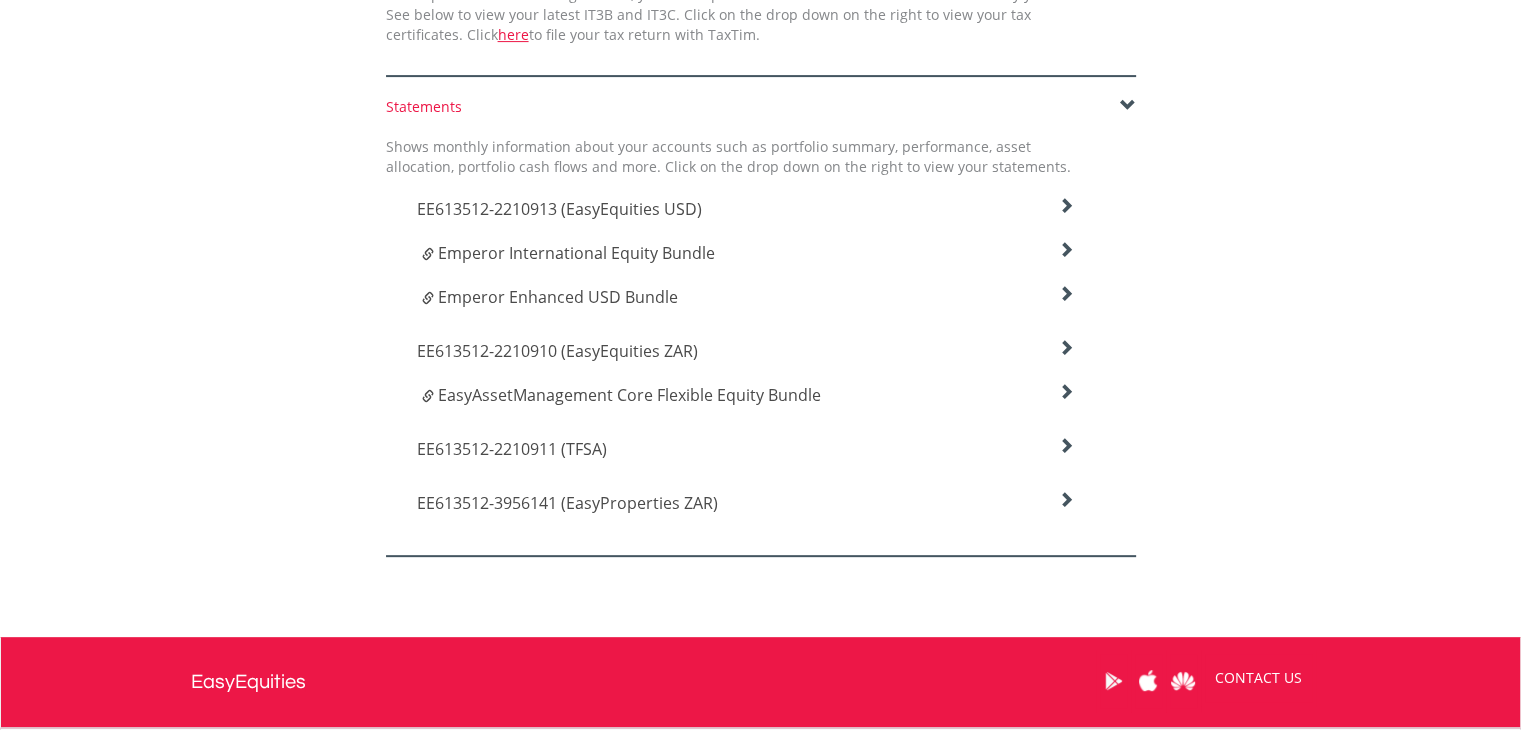 click on "Emperor Enhanced USD Bundle" at bounding box center (748, 297) 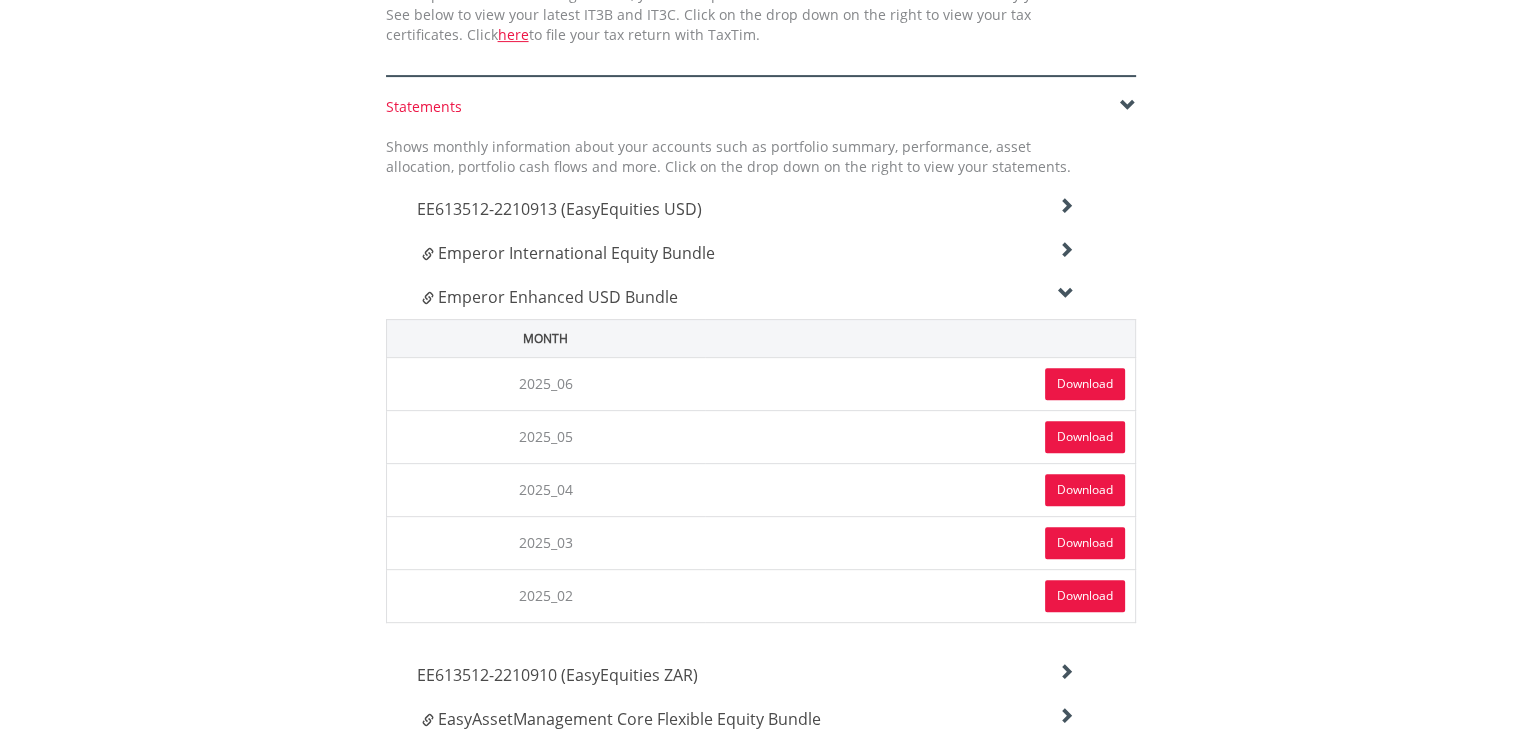 click on "Emperor Enhanced USD Bundle" at bounding box center [748, 297] 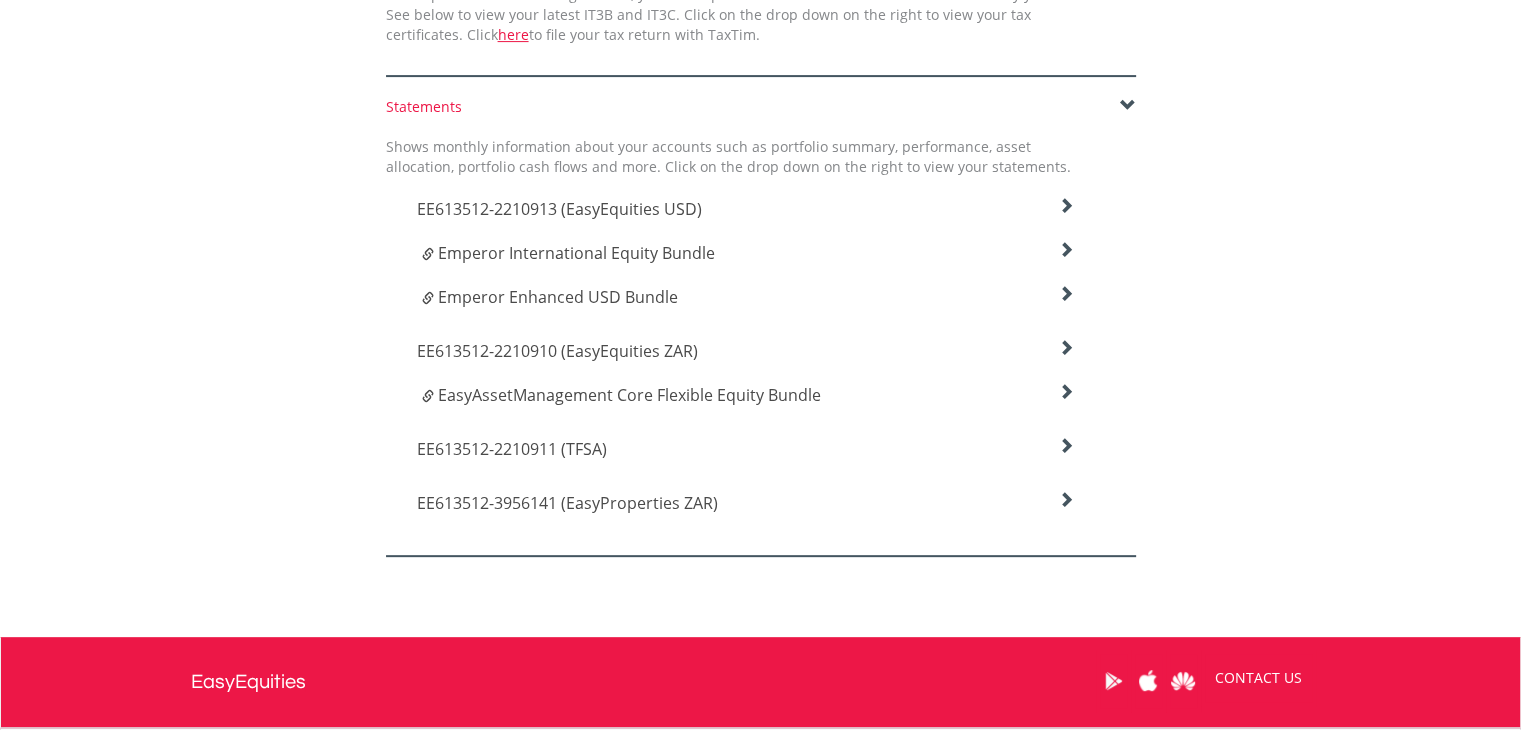 click on "Emperor International Equity Bundle" at bounding box center [576, 253] 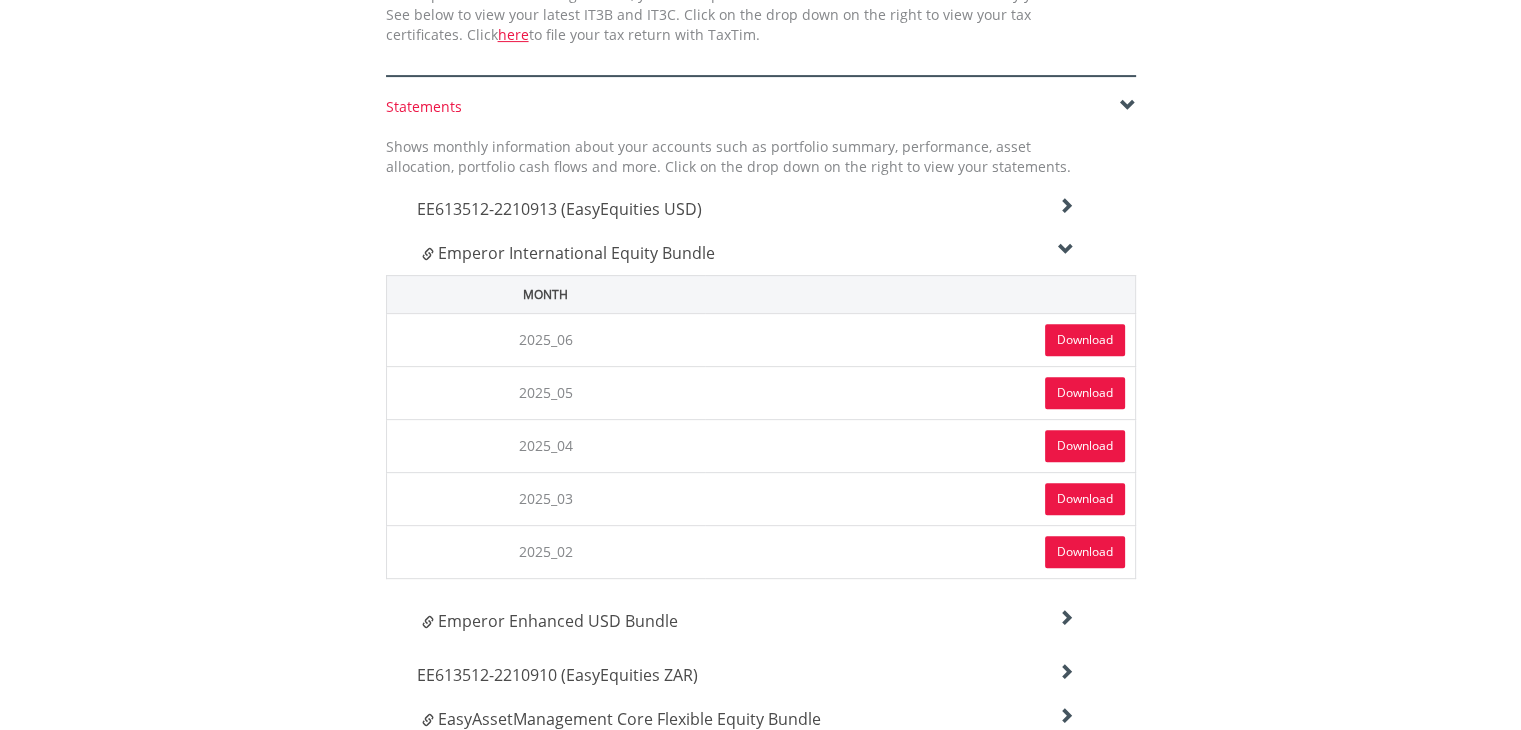 click on "Emperor International Equity Bundle" at bounding box center [576, 253] 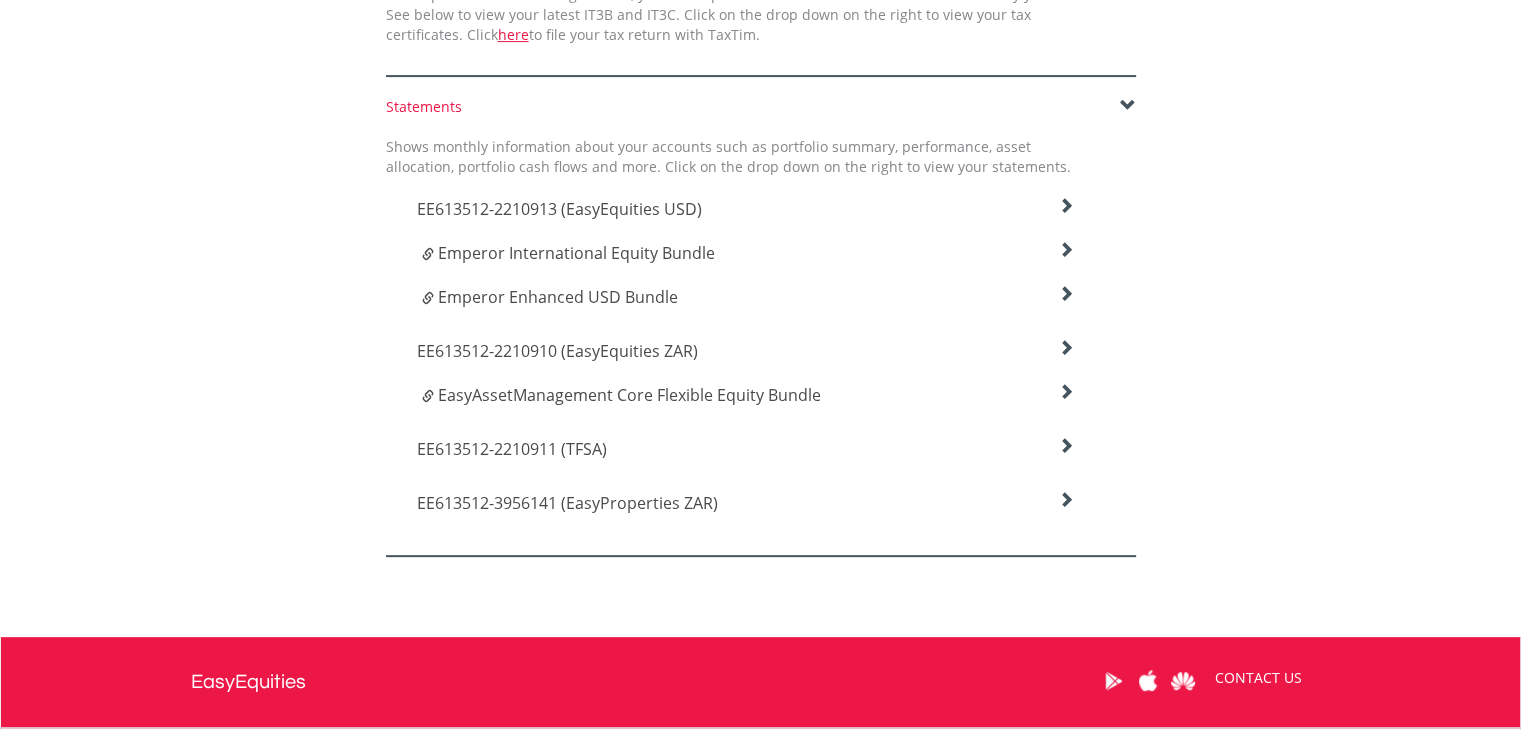 click on "EE613512-2210913 (EasyEquities USD)" at bounding box center (559, 209) 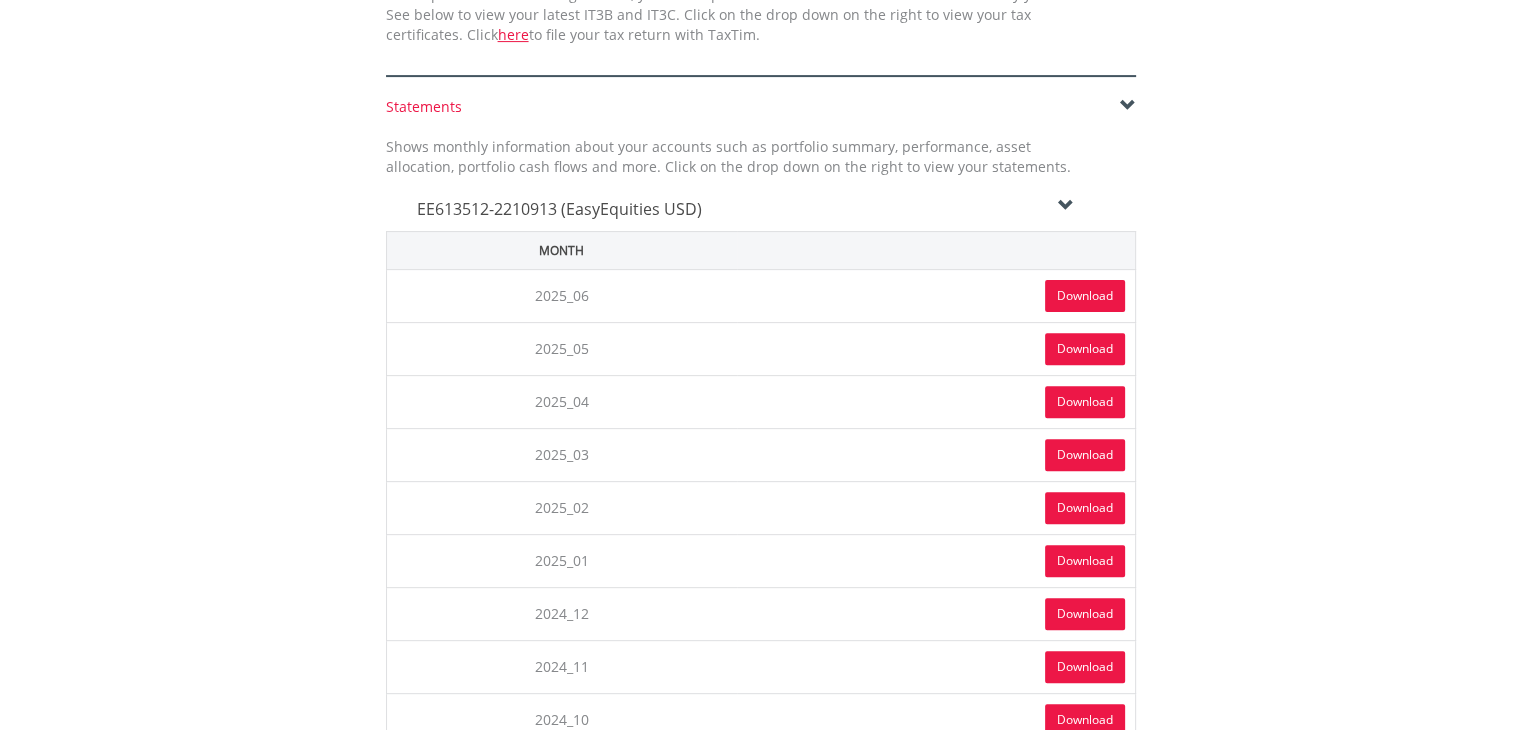 click on "EE613512-2210913 (EasyEquities USD)" at bounding box center [559, 209] 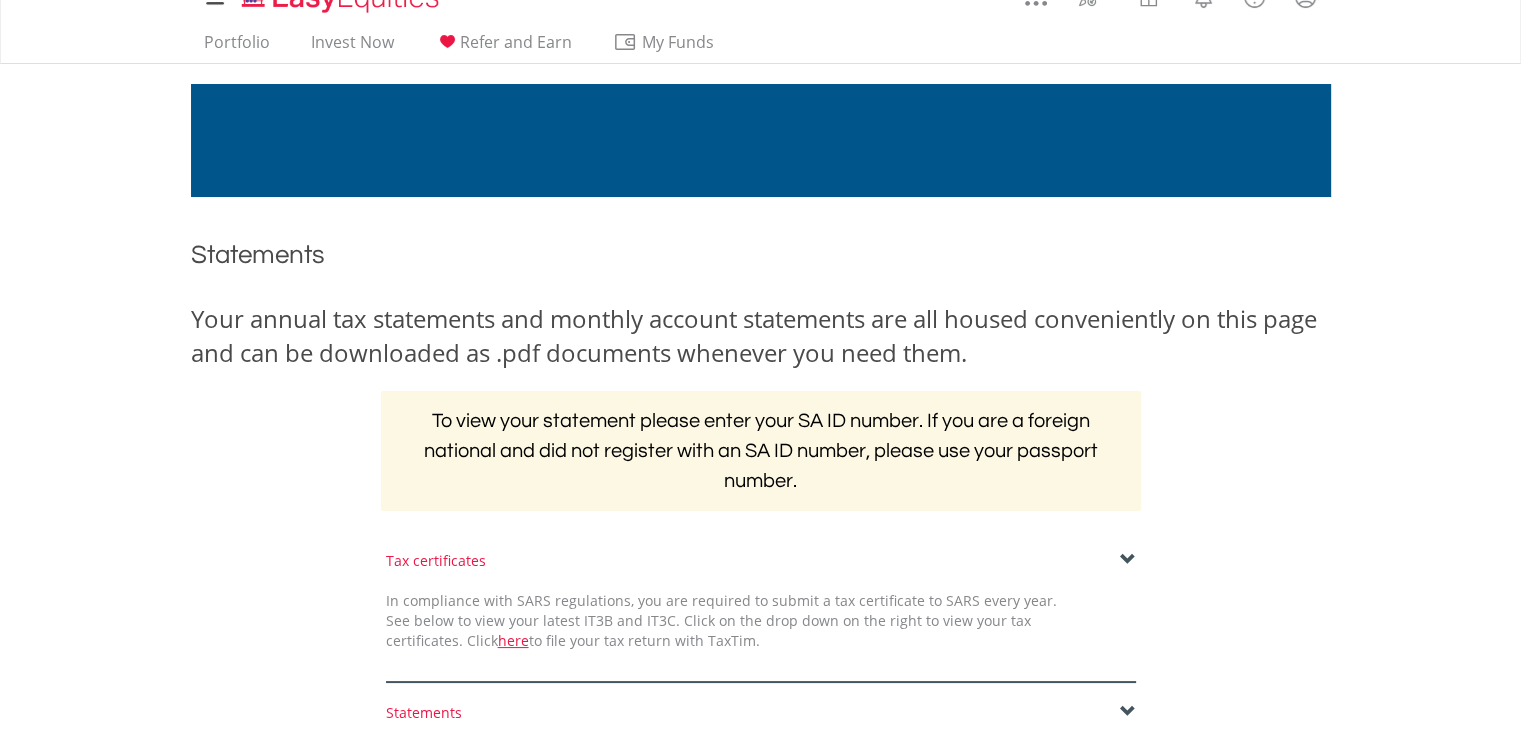 scroll, scrollTop: 0, scrollLeft: 0, axis: both 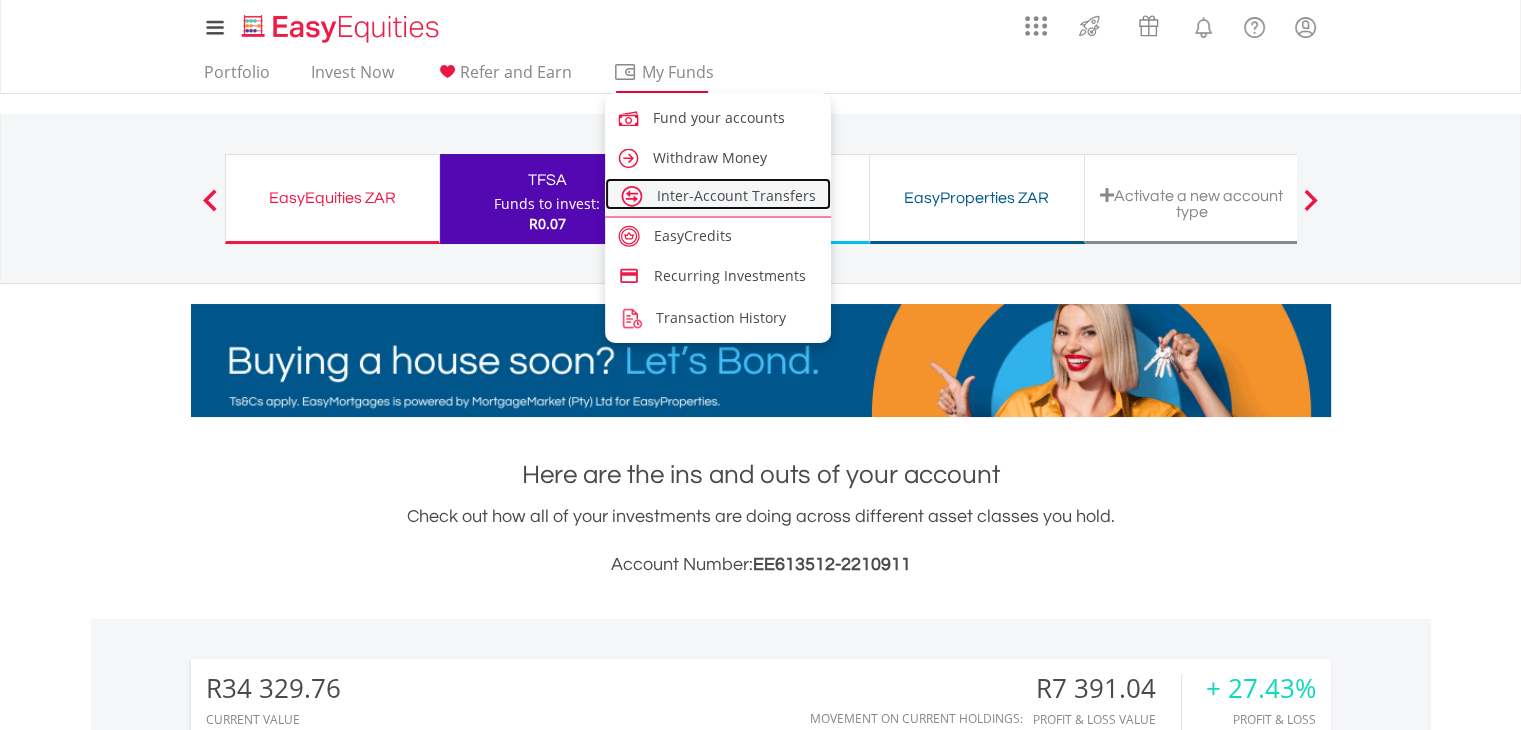 click on "Inter-Account Transfers" at bounding box center (736, 195) 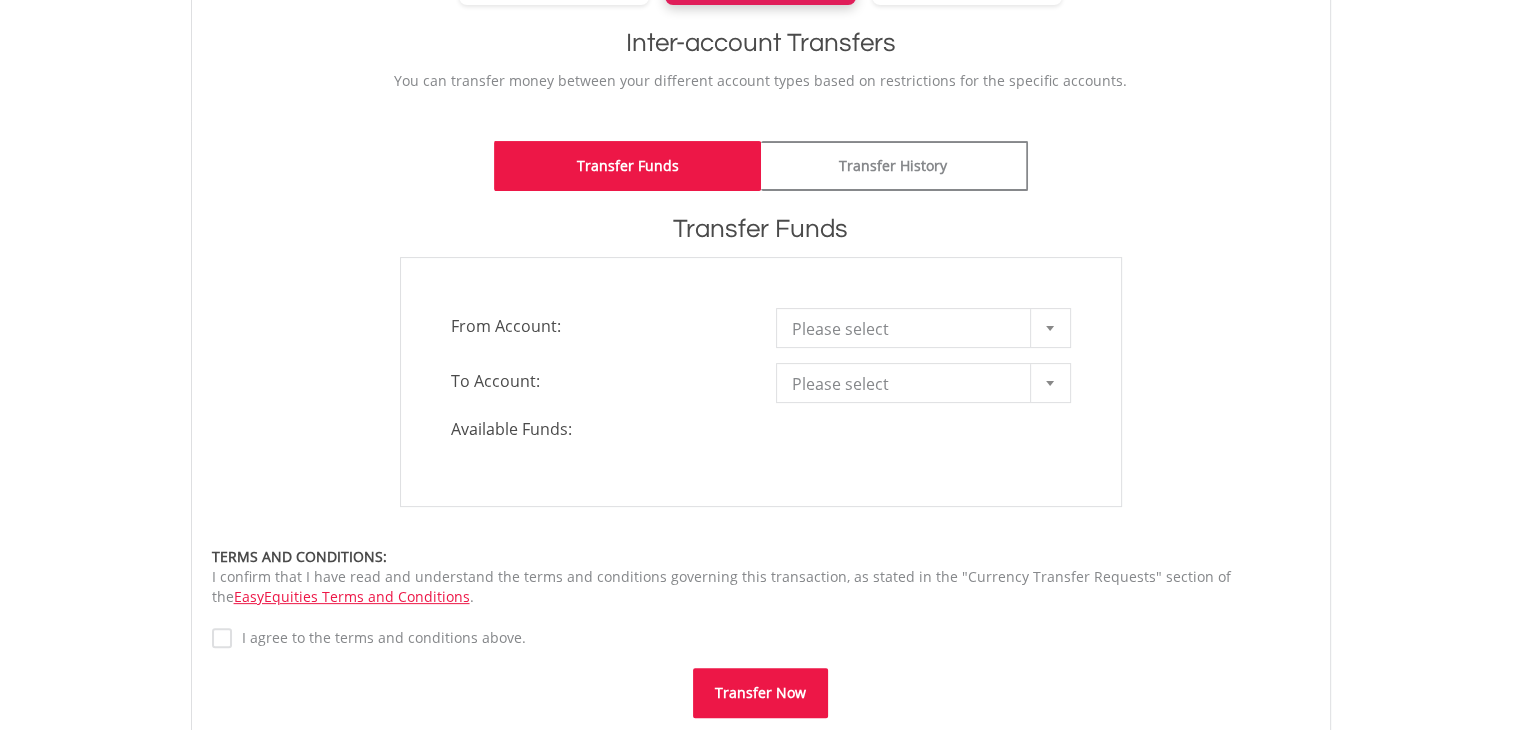scroll, scrollTop: 408, scrollLeft: 0, axis: vertical 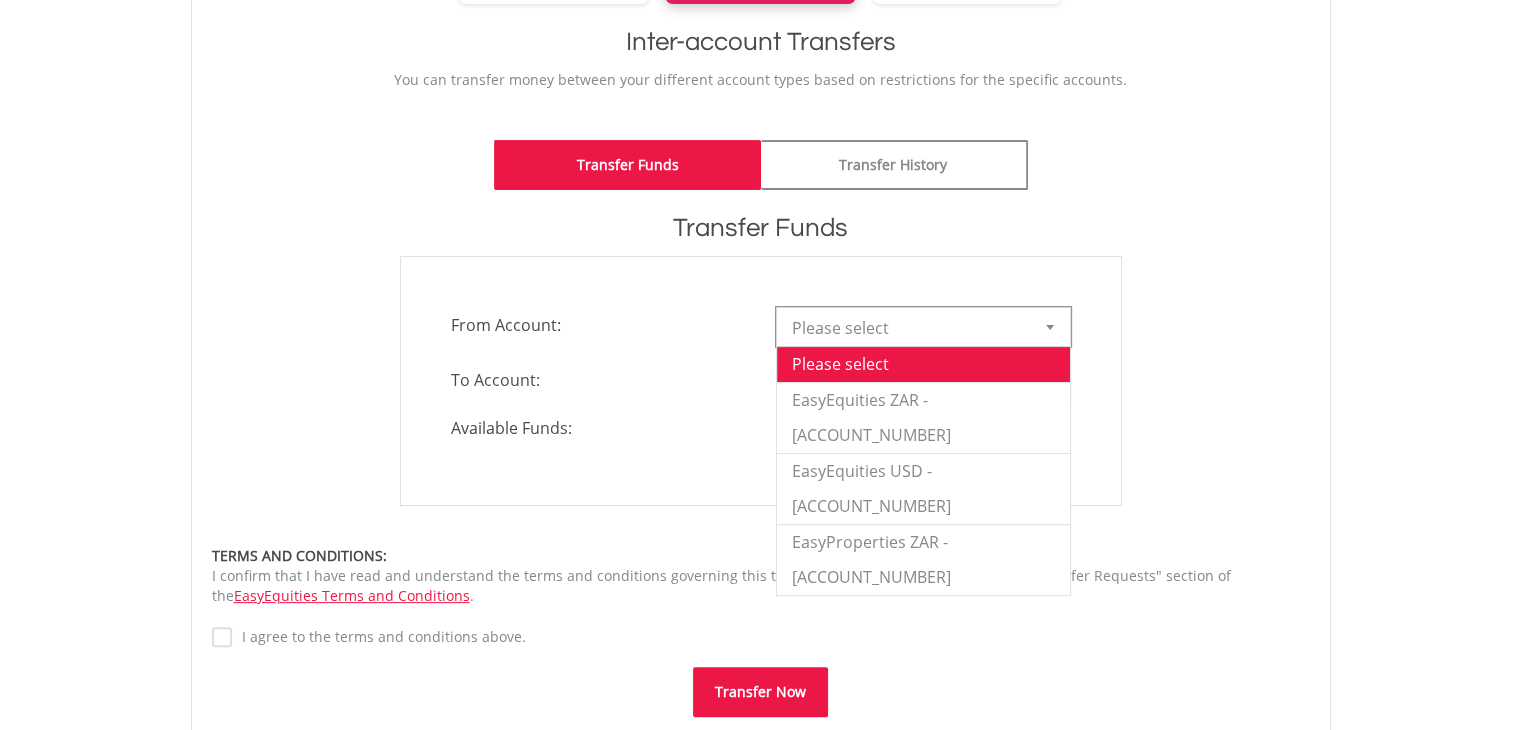 click on "Please select" at bounding box center (908, 328) 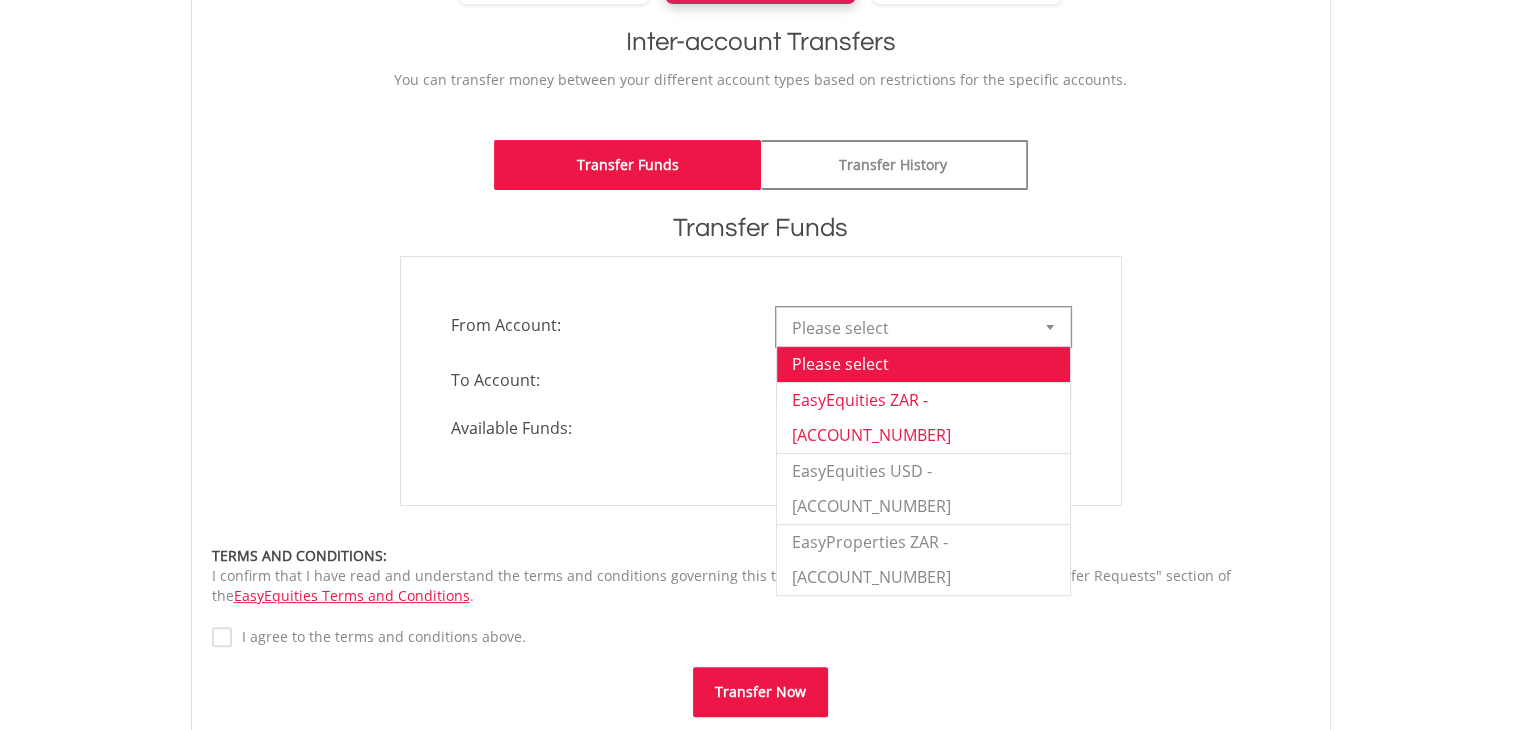 click on "EasyEquities ZAR - 2210910" at bounding box center (923, 417) 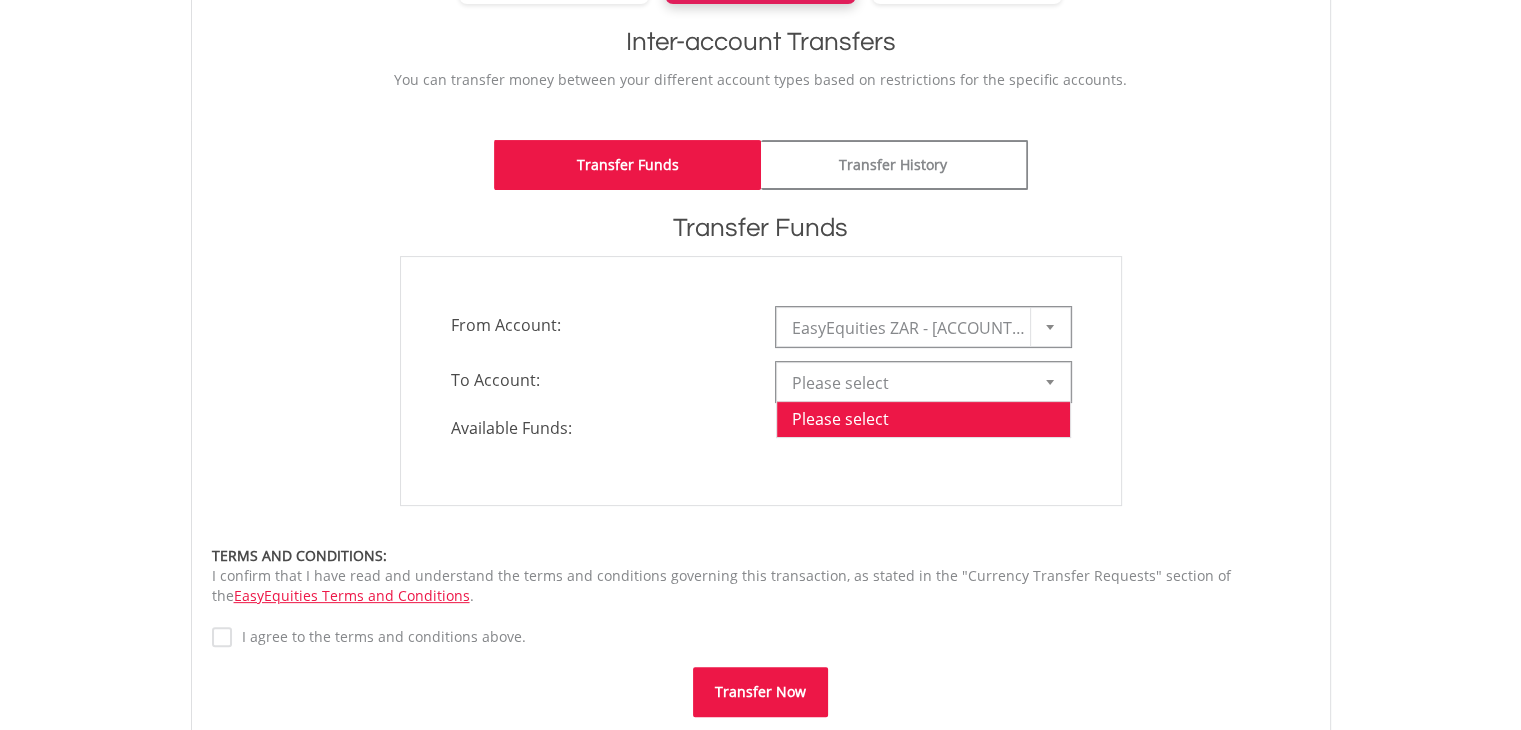 click on "Please select" at bounding box center [908, 383] 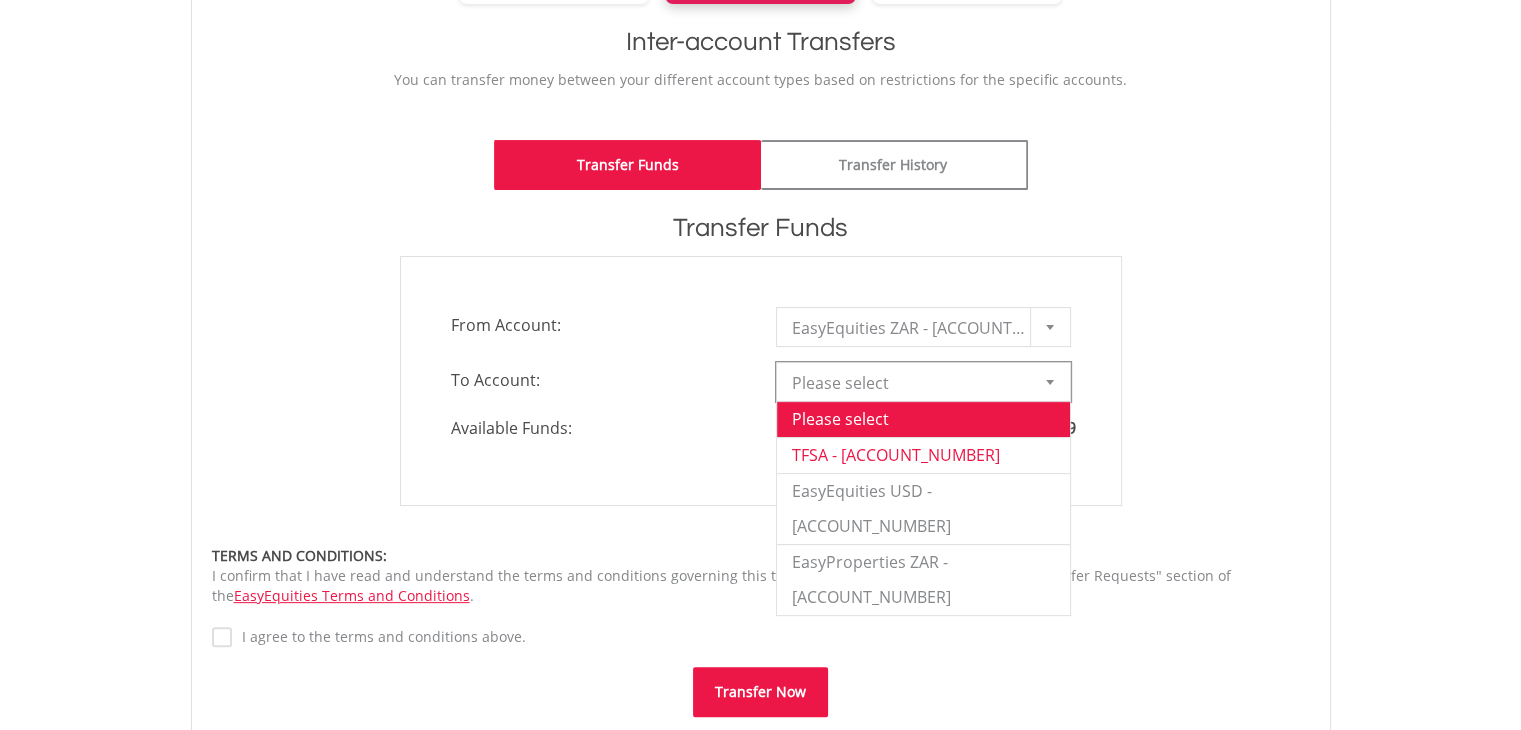 click on "TFSA - 2210911" at bounding box center (923, 455) 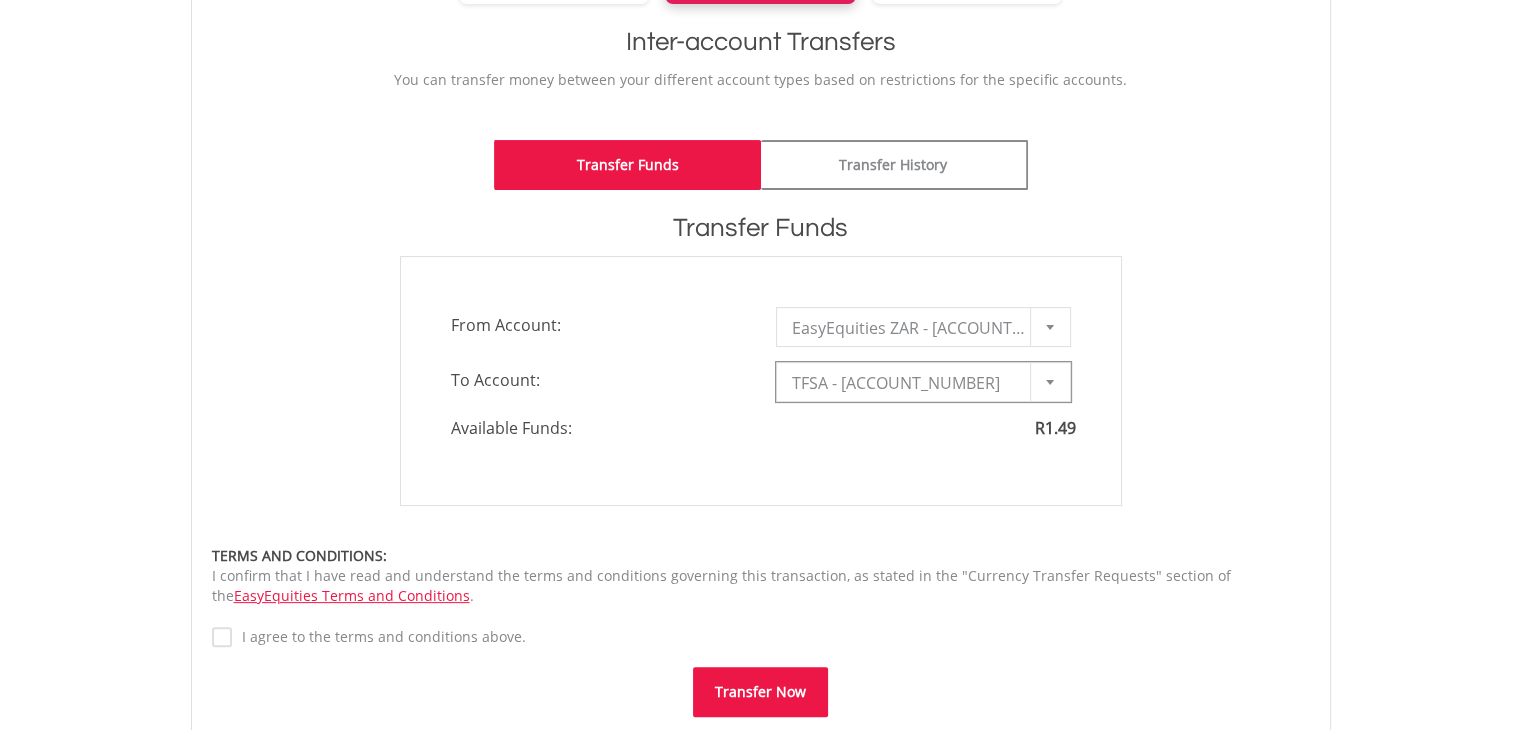 type on "*" 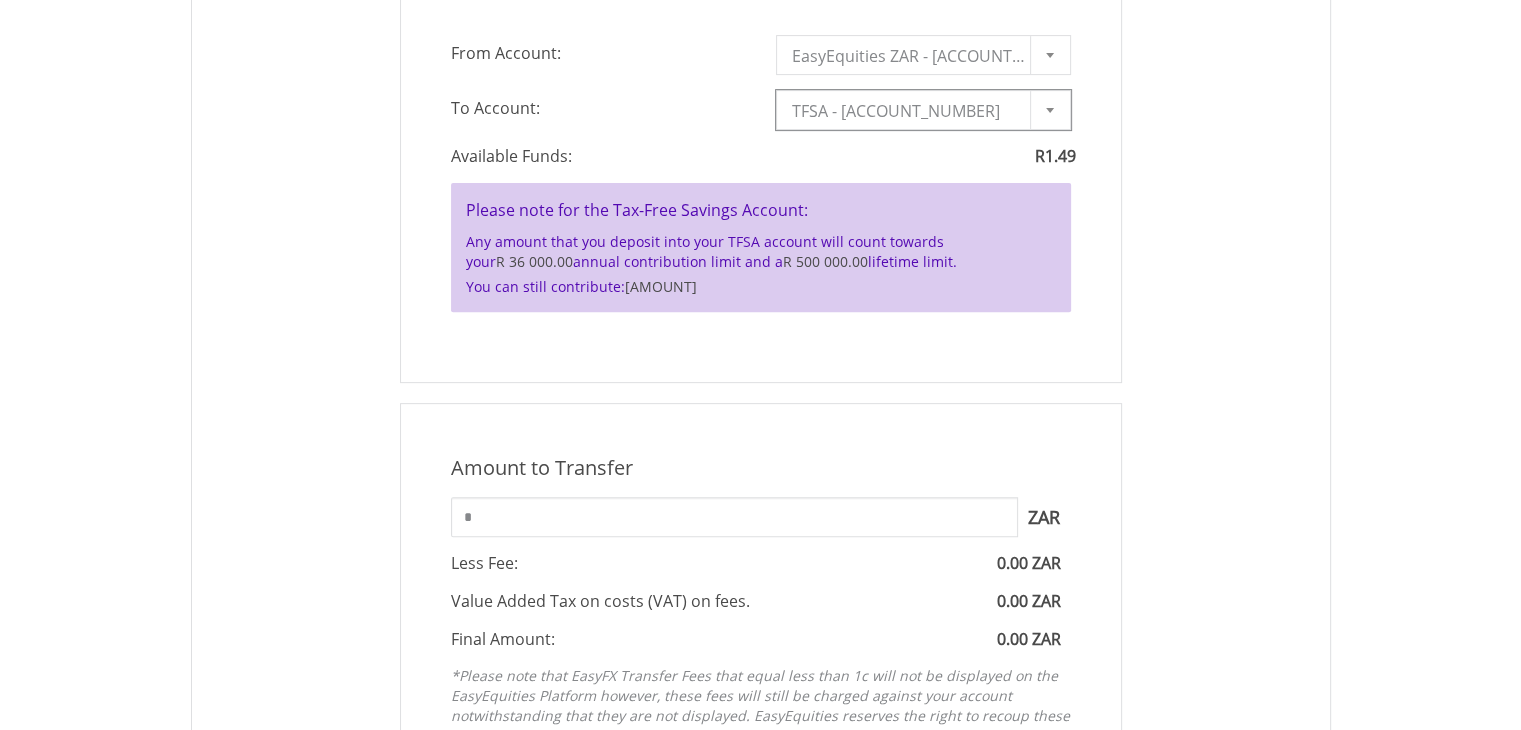 scroll, scrollTop: 671, scrollLeft: 0, axis: vertical 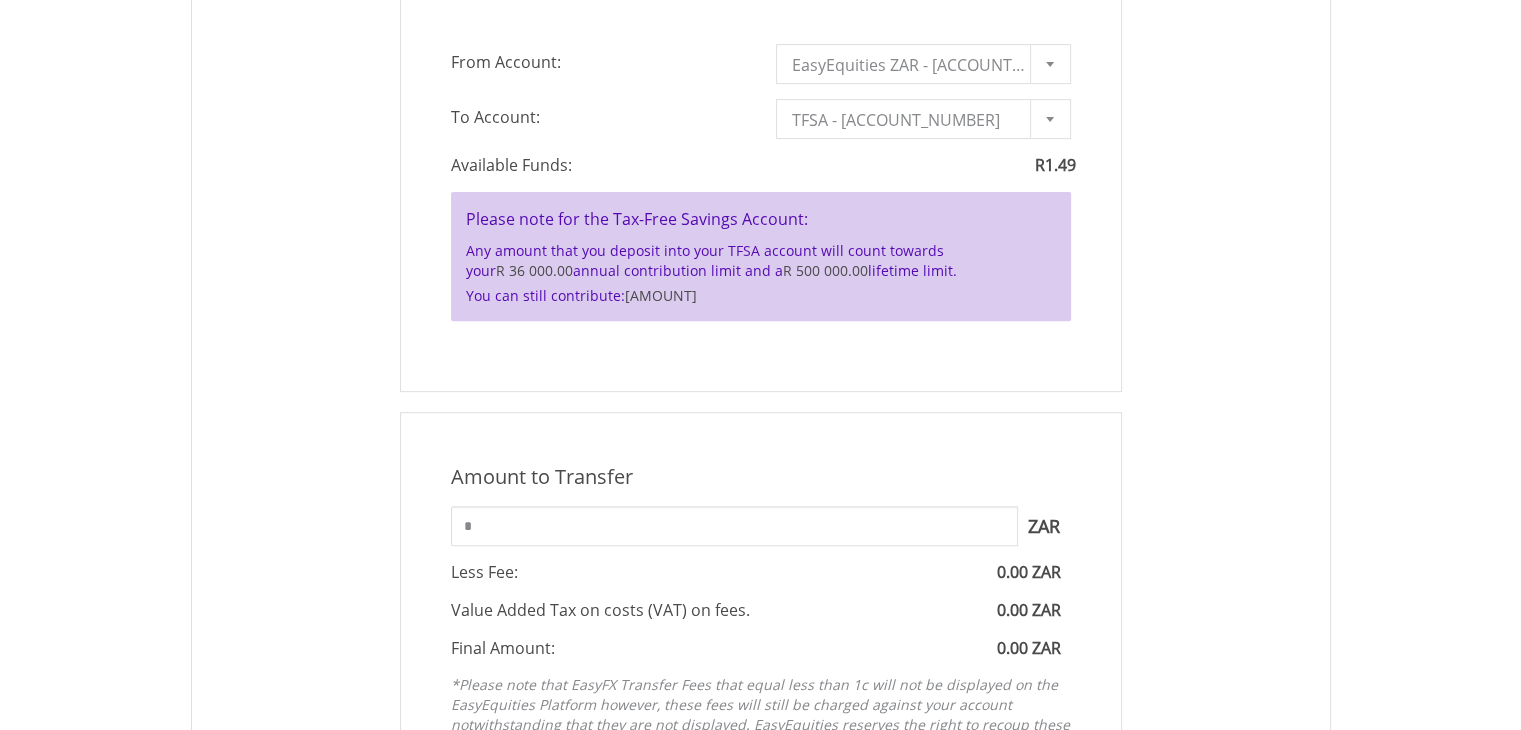 drag, startPoint x: 635, startPoint y: 292, endPoint x: 701, endPoint y: 294, distance: 66.0303 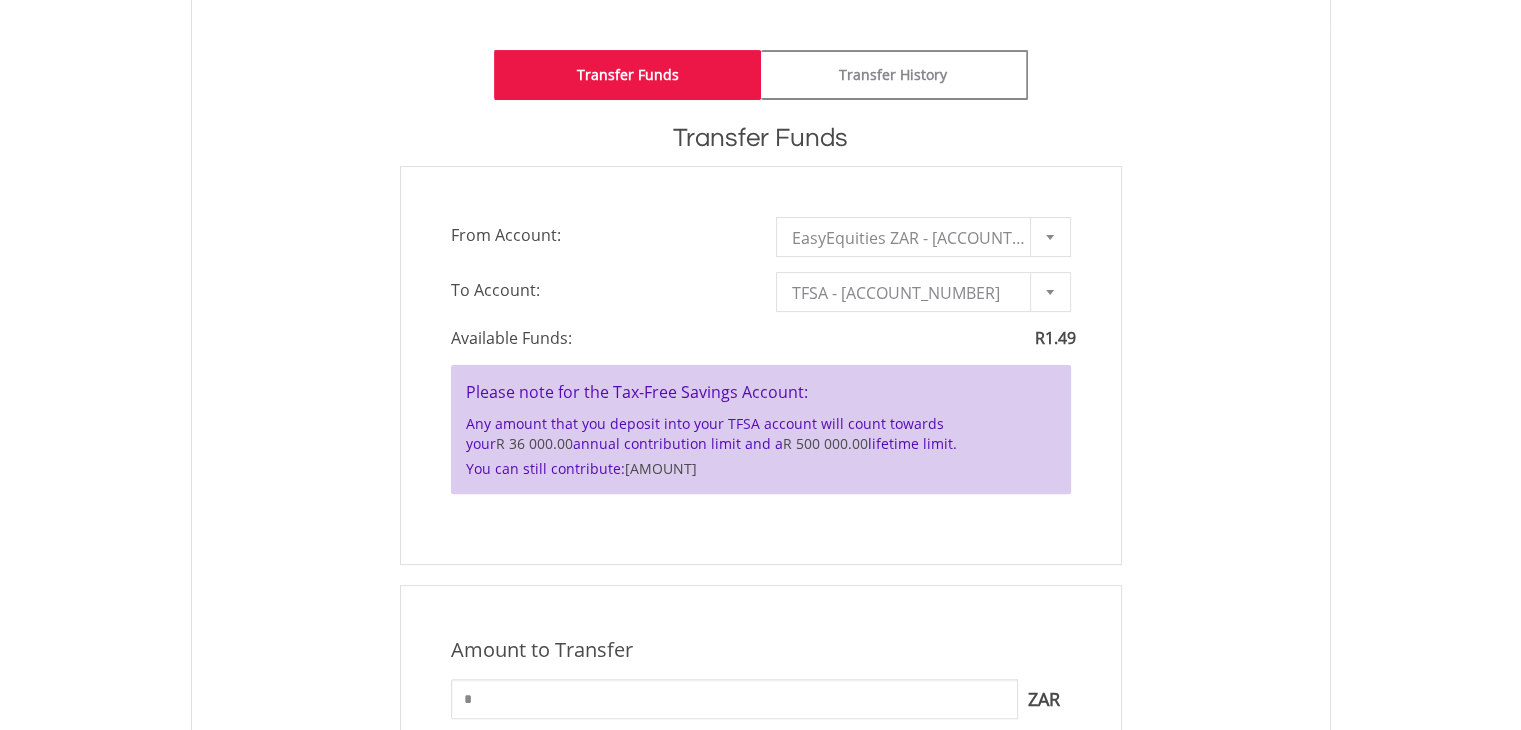 scroll, scrollTop: 500, scrollLeft: 0, axis: vertical 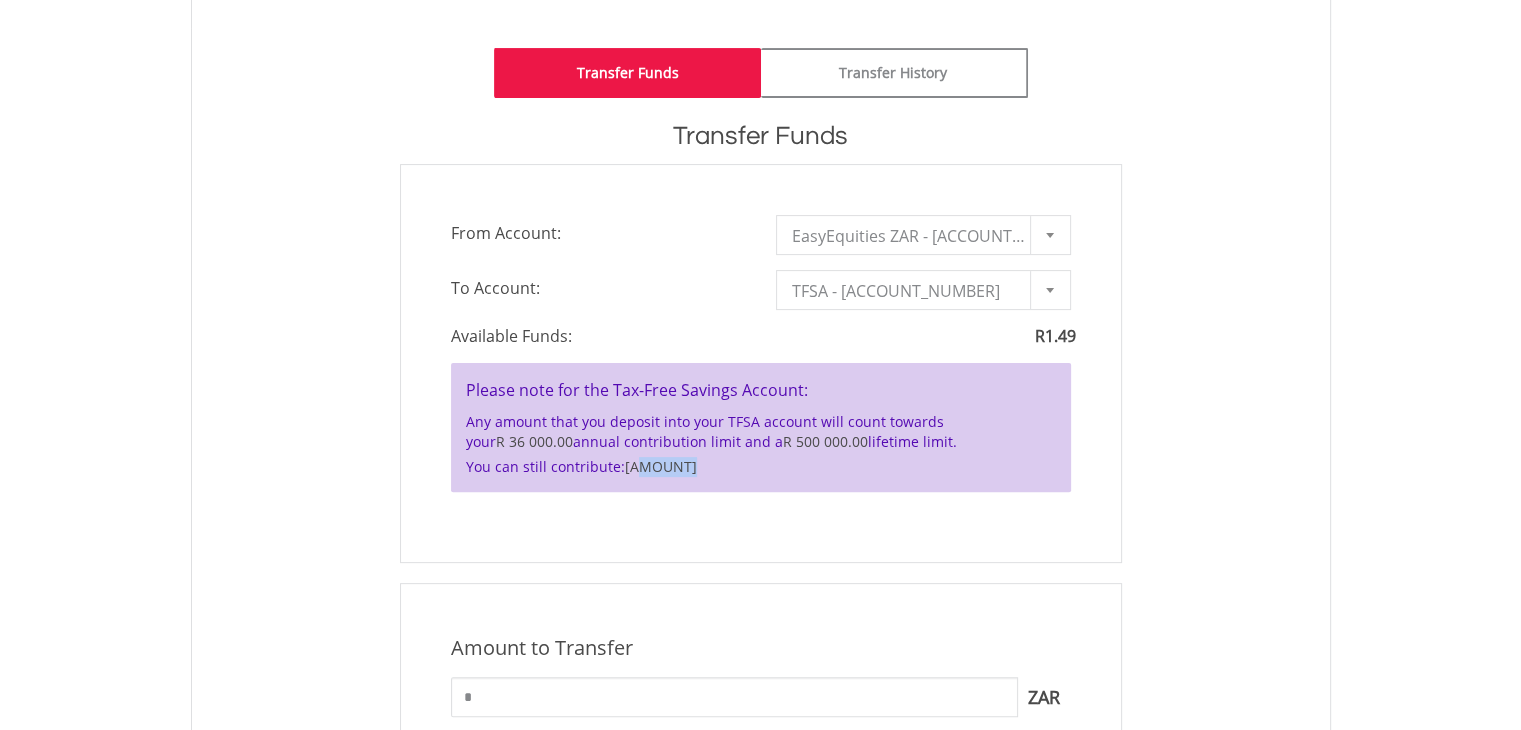 drag, startPoint x: 633, startPoint y: 466, endPoint x: 676, endPoint y: 459, distance: 43.56604 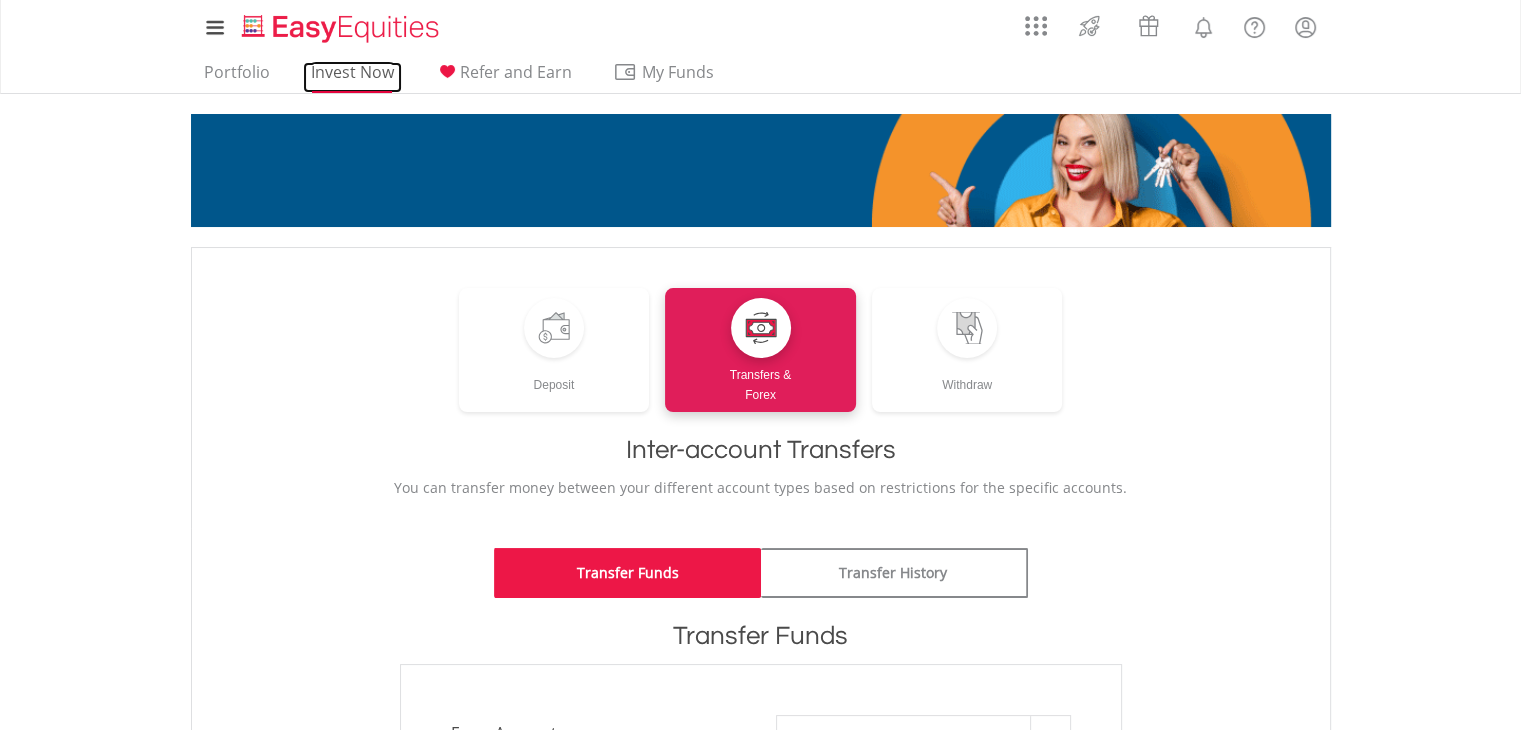 click on "Invest Now" at bounding box center (352, 77) 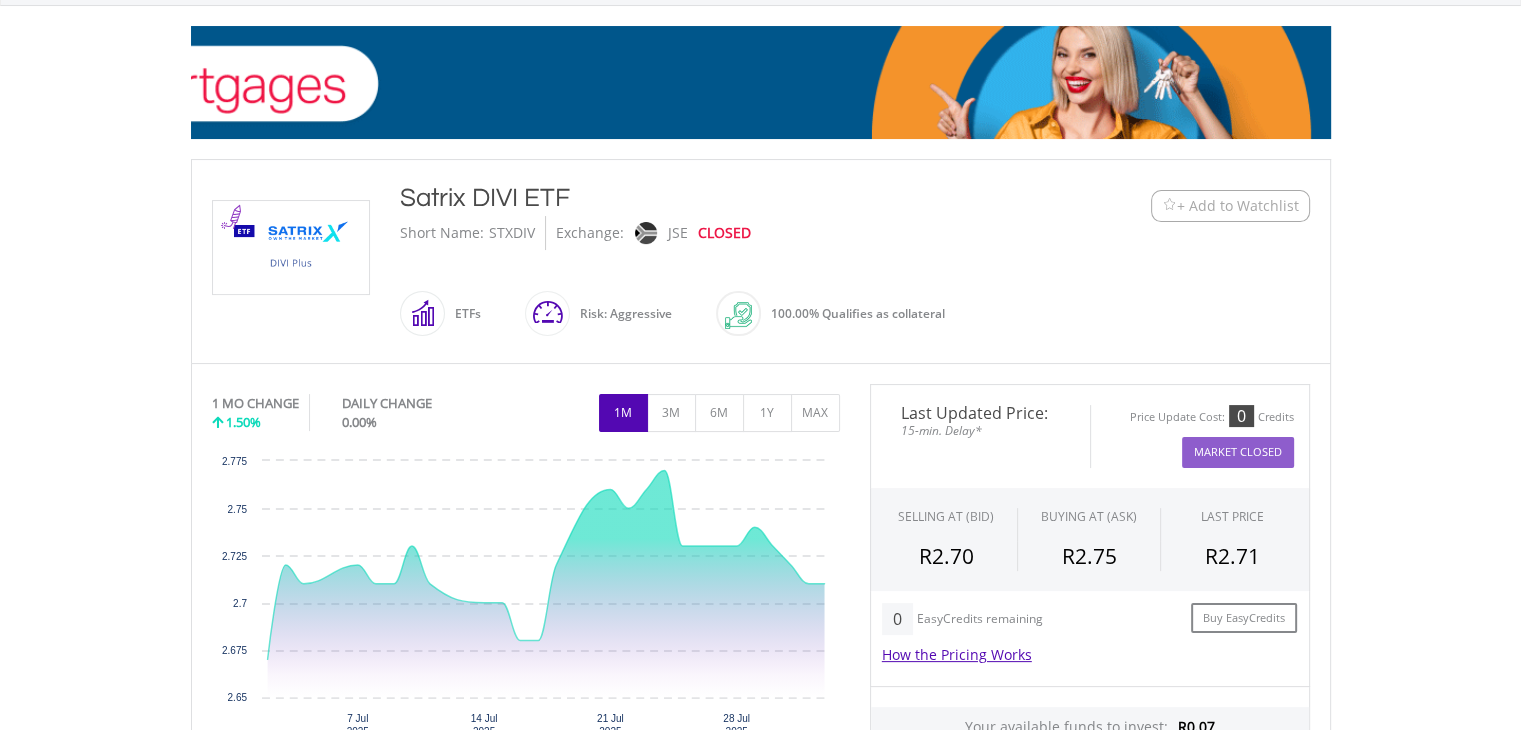 scroll, scrollTop: 0, scrollLeft: 0, axis: both 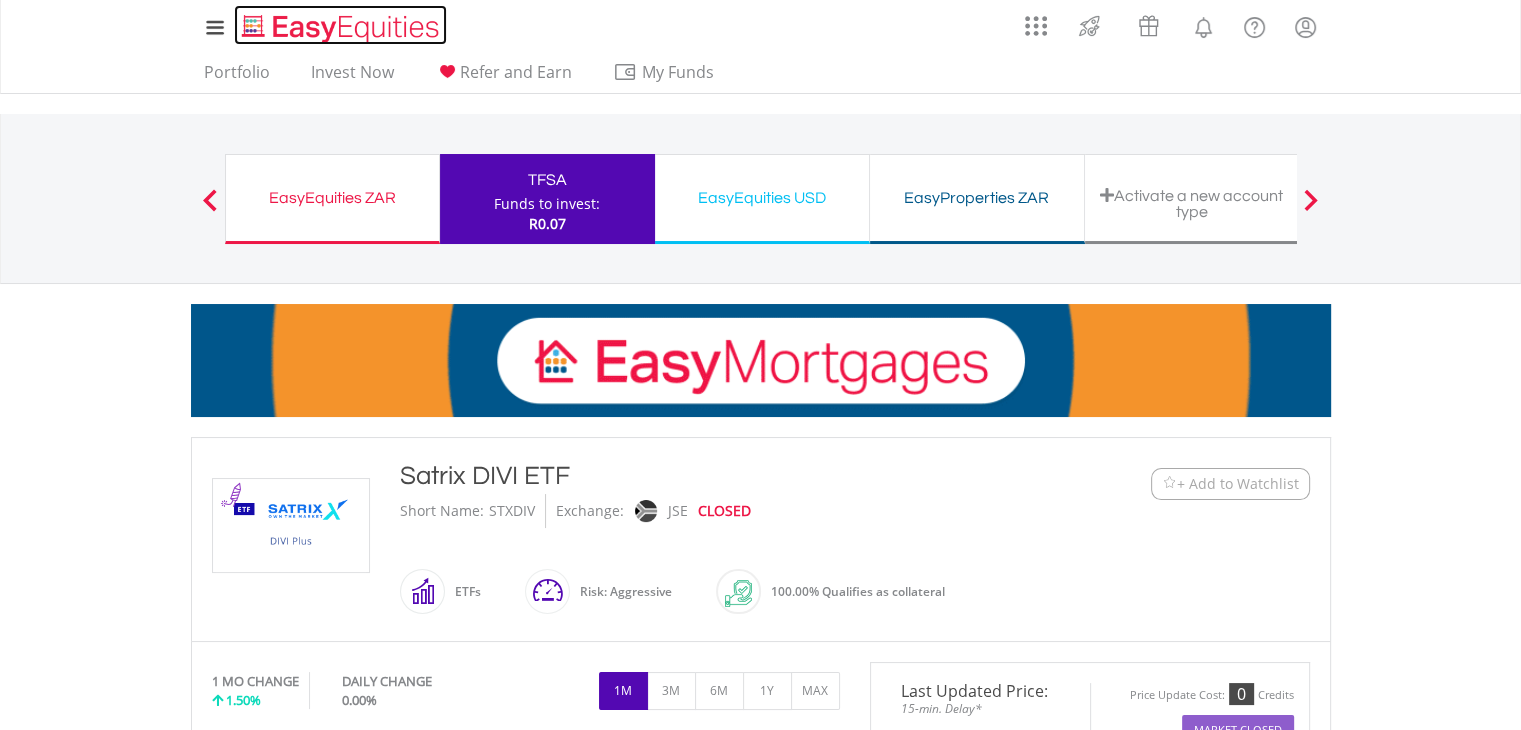click at bounding box center (342, 28) 